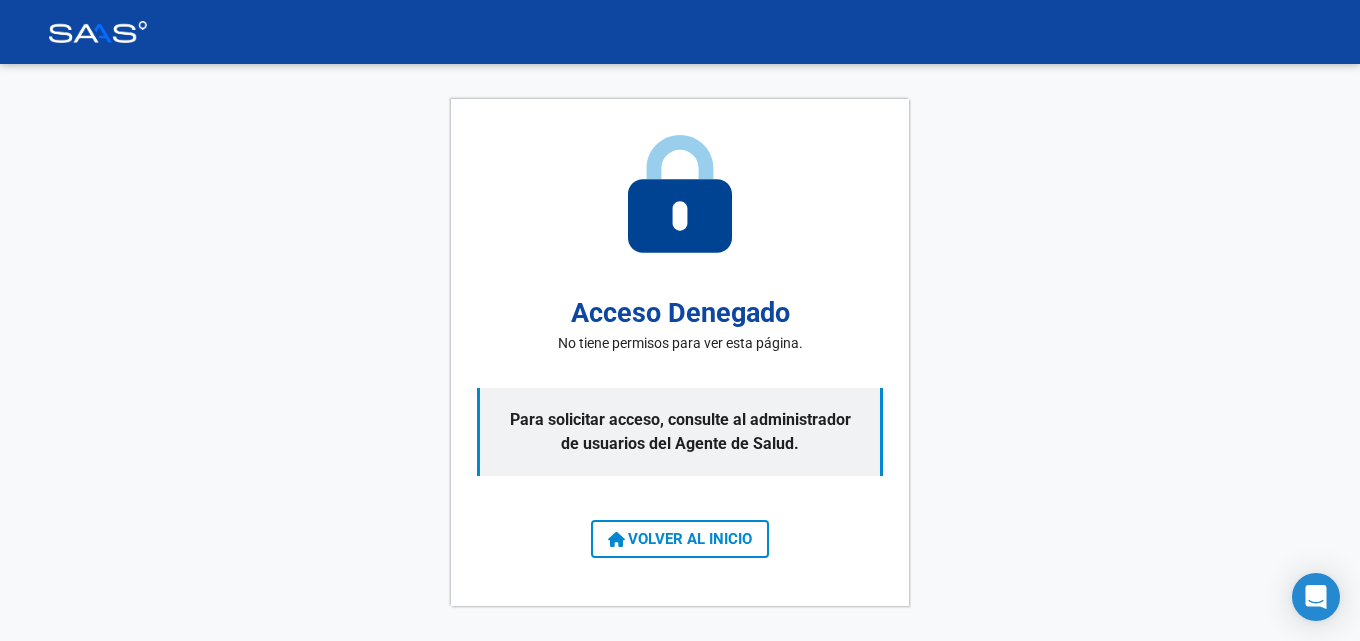 scroll, scrollTop: 0, scrollLeft: 0, axis: both 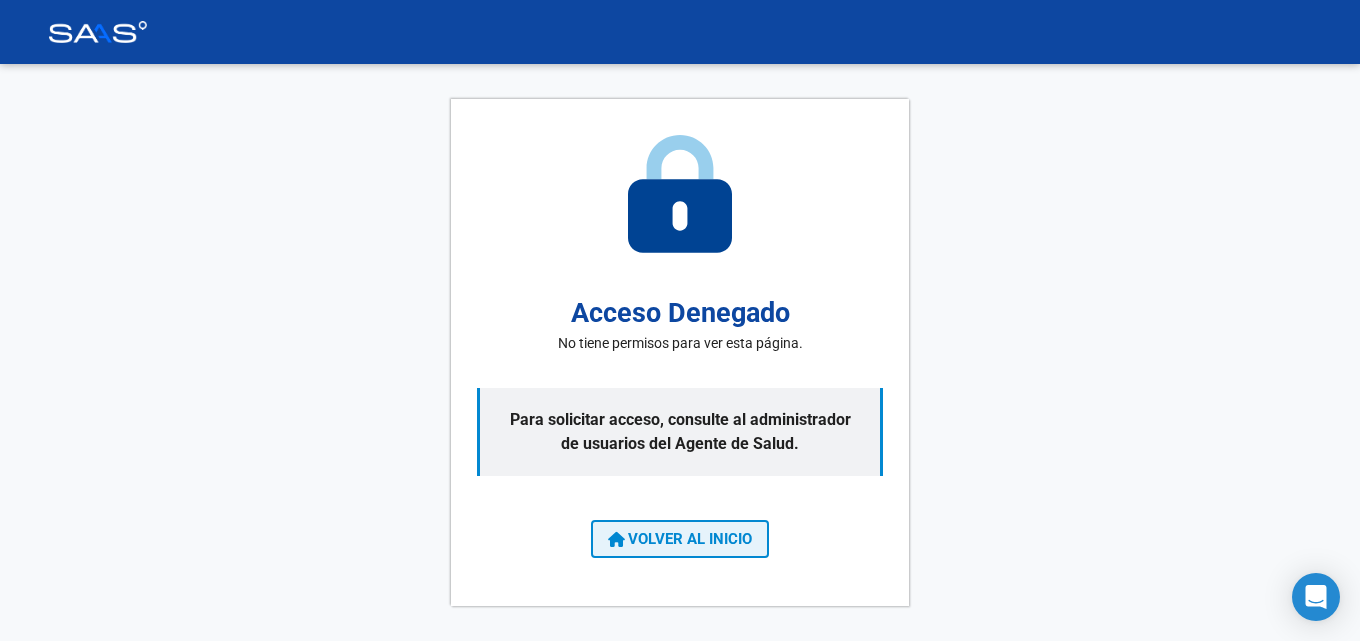 click on "VOLVER AL INICIO" 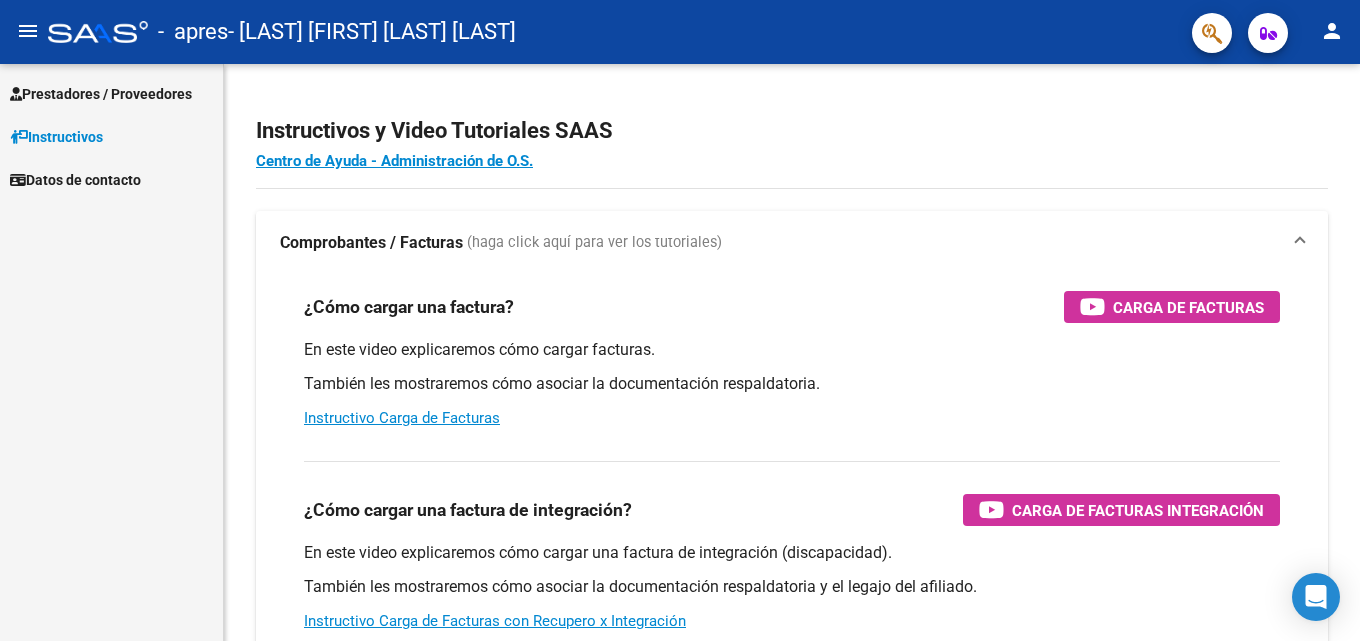 click on "person" 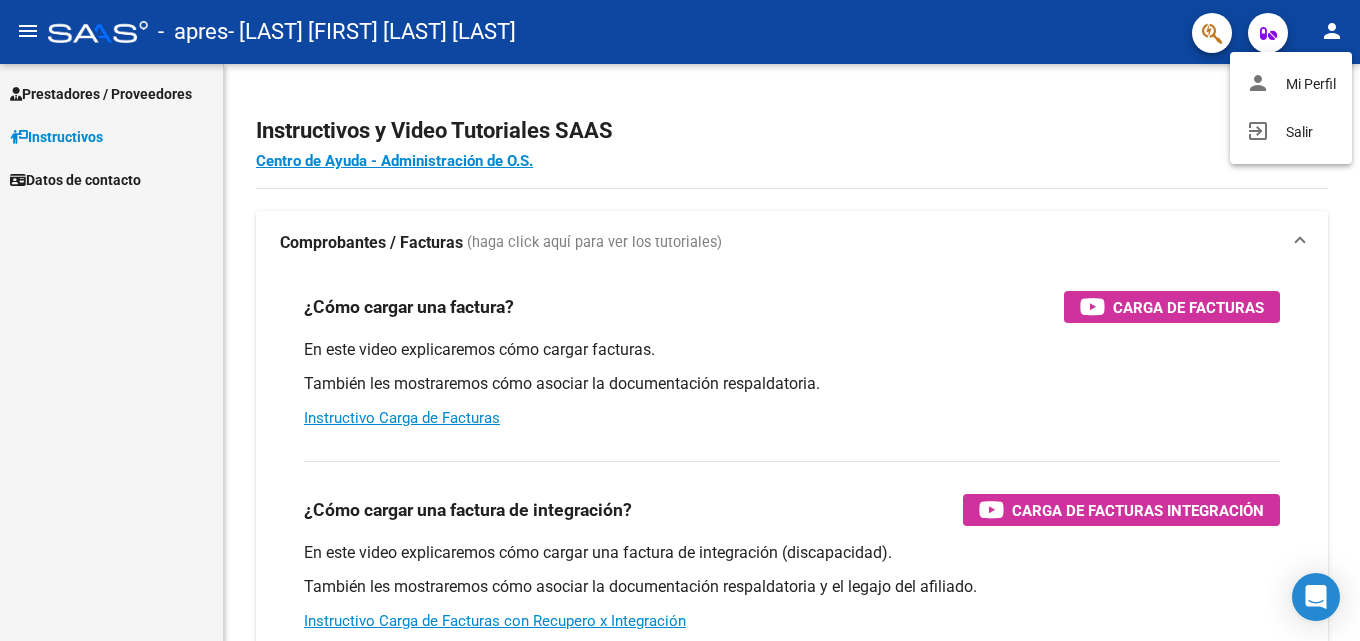 click at bounding box center [680, 320] 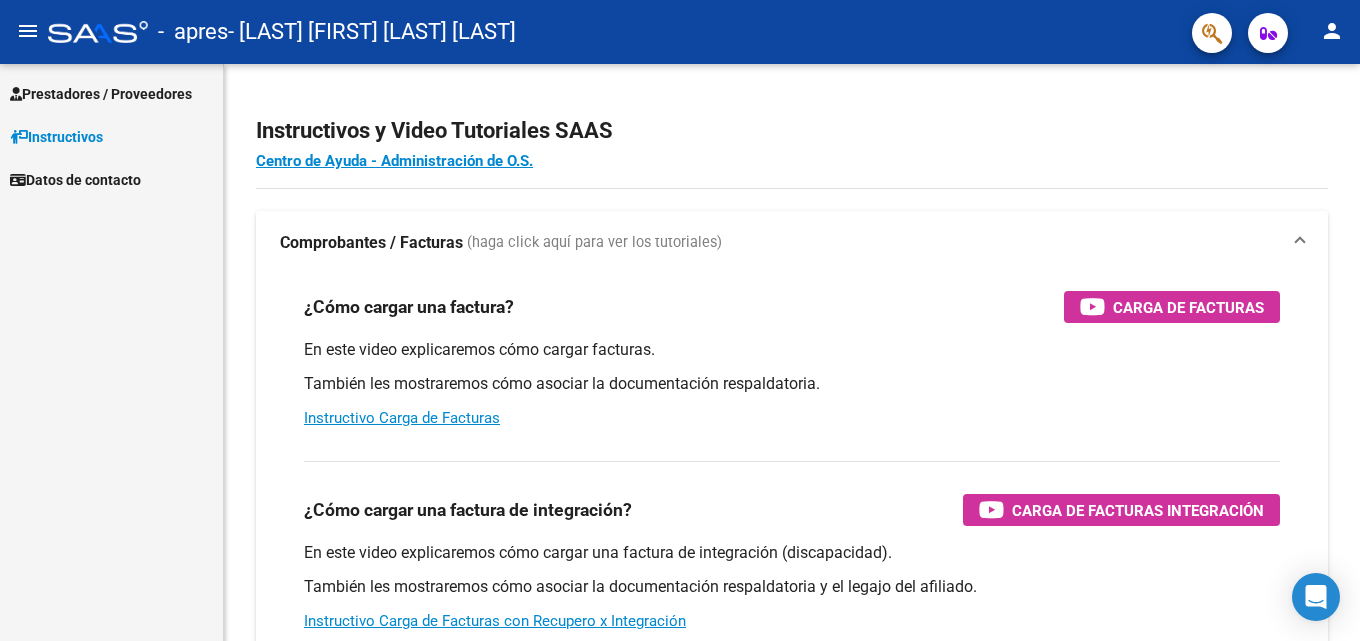 click on "Prestadores / Proveedores" at bounding box center [101, 94] 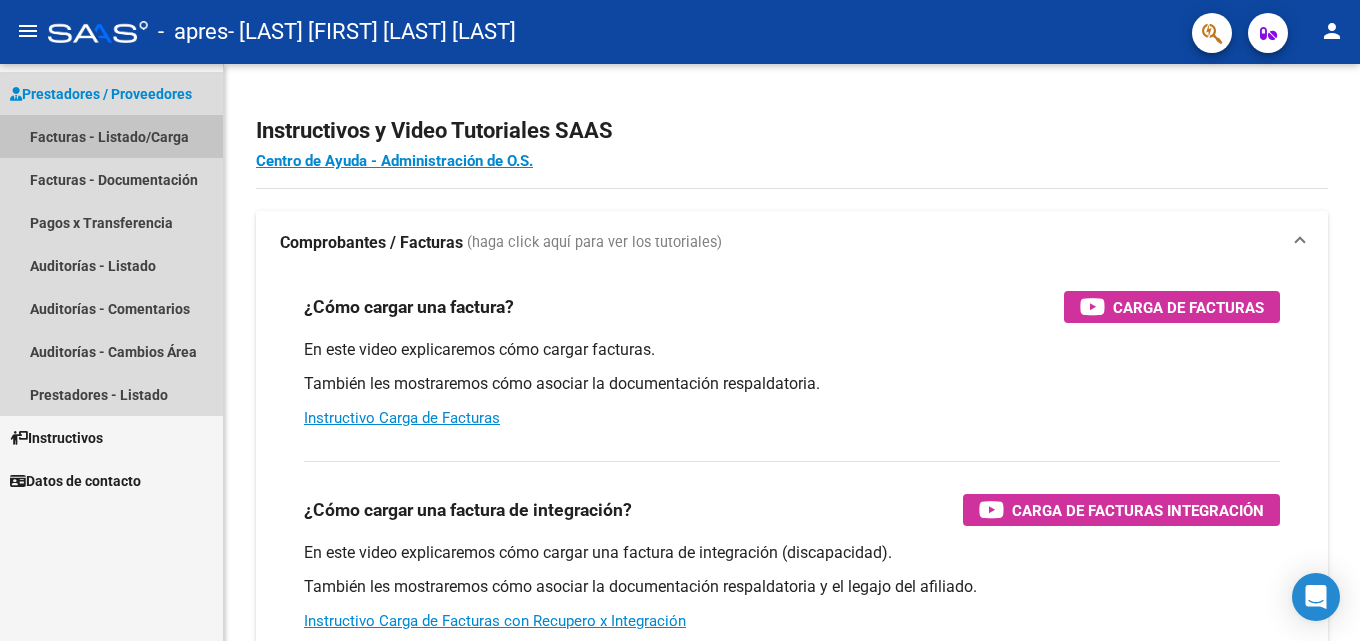 click on "Facturas - Listado/Carga" at bounding box center [111, 136] 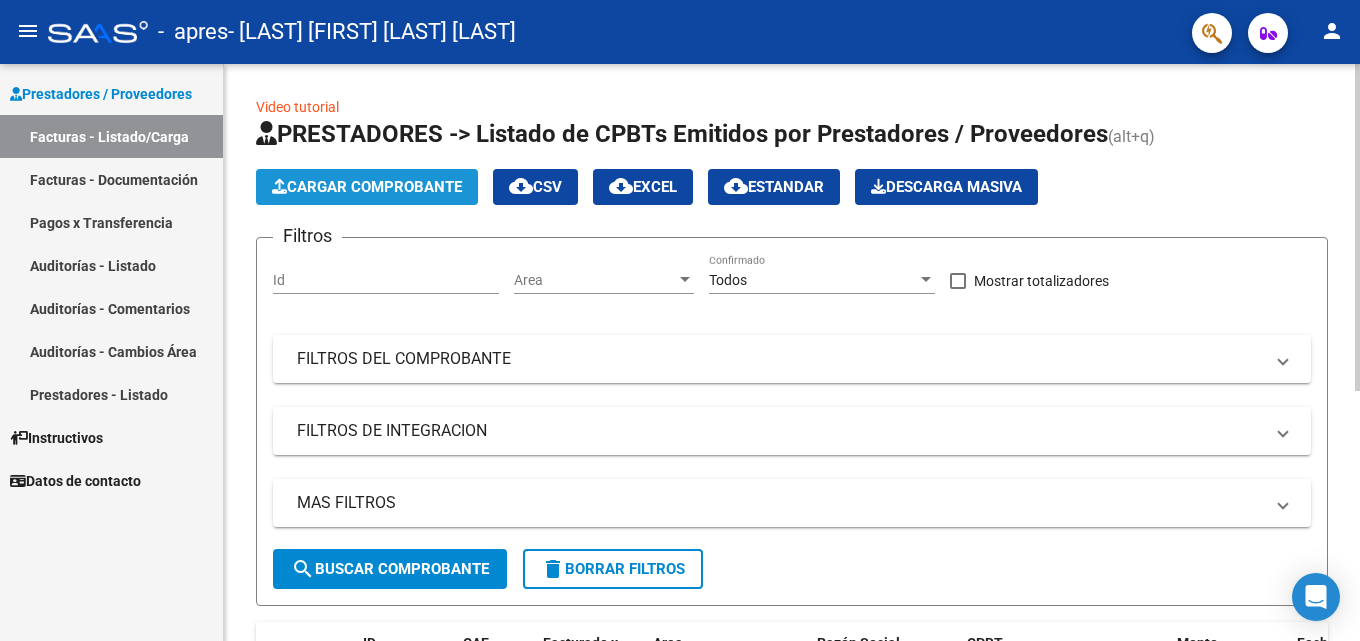 click on "Cargar Comprobante" 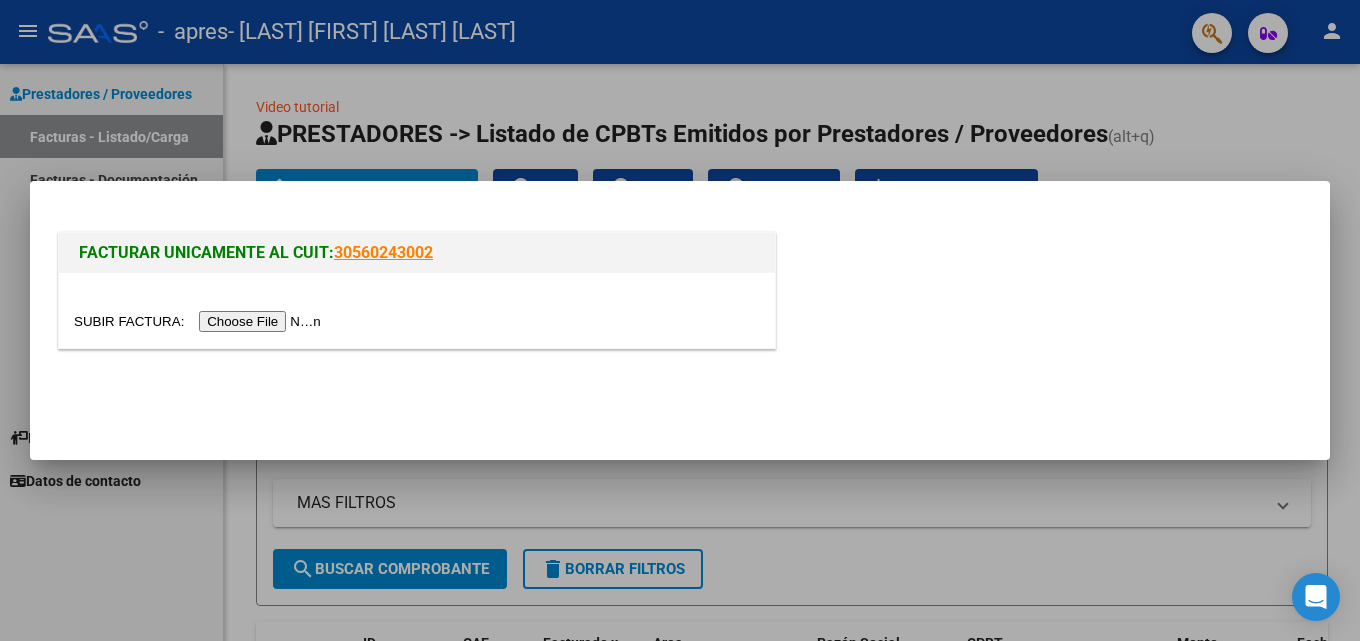 click at bounding box center (200, 321) 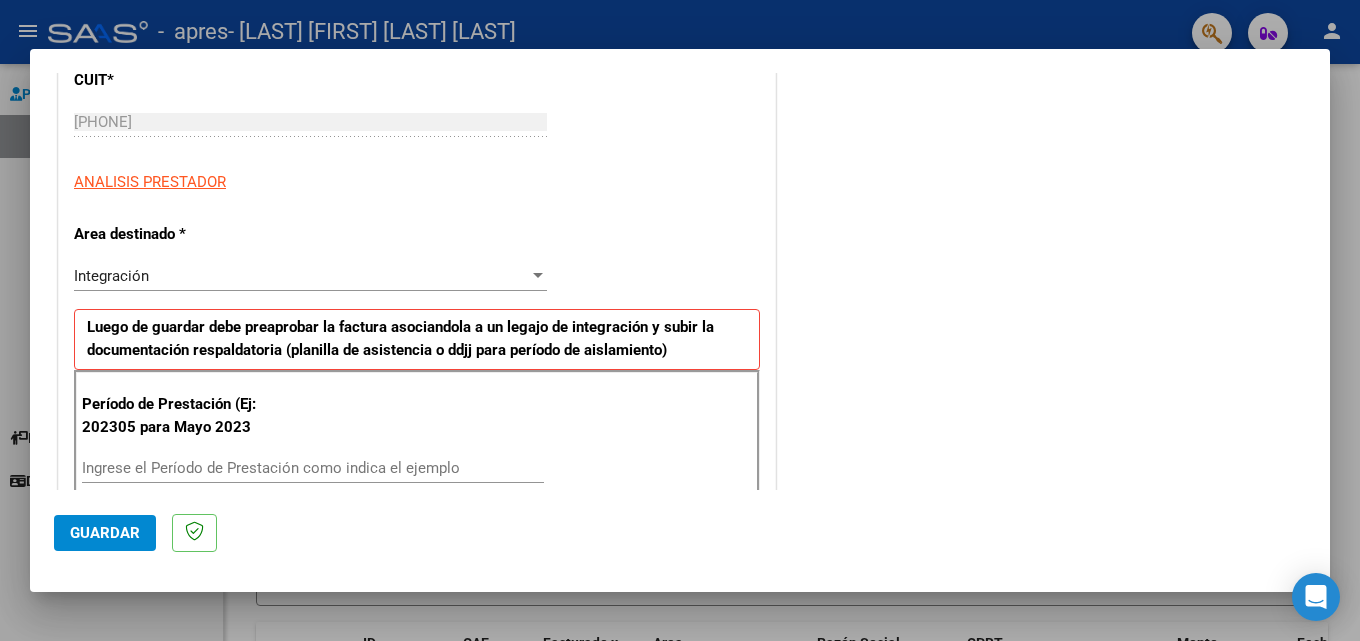 scroll, scrollTop: 300, scrollLeft: 0, axis: vertical 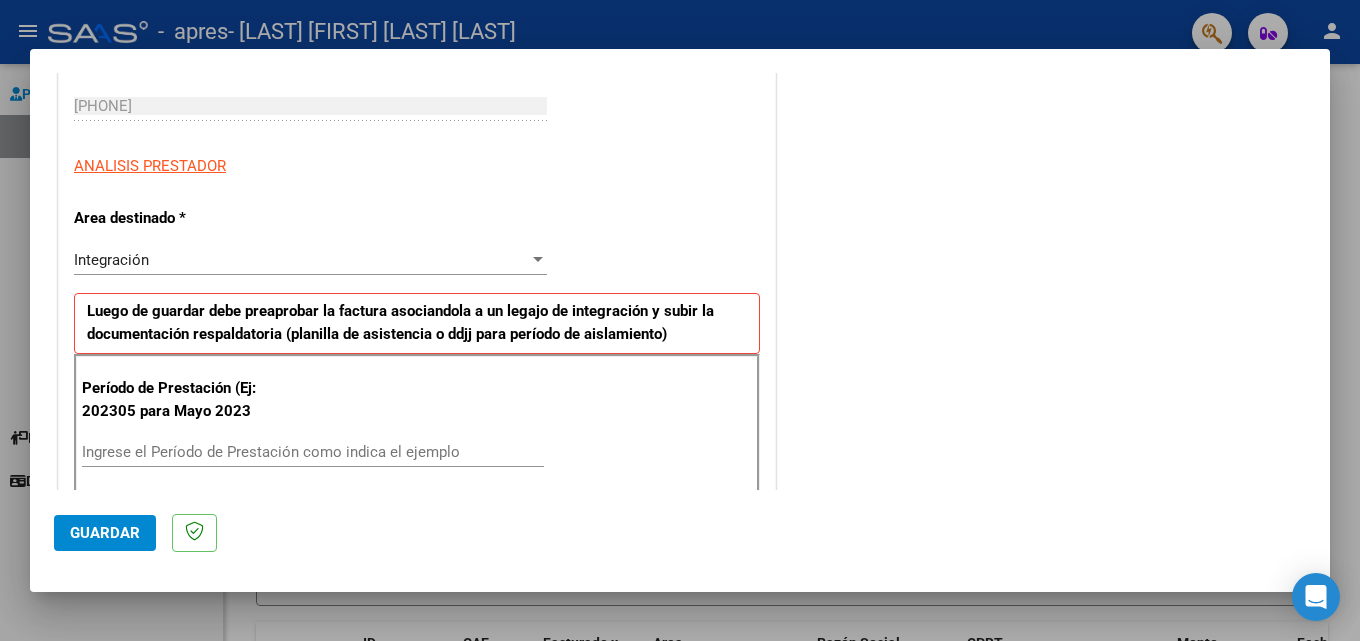 click on "Integración" at bounding box center (301, 260) 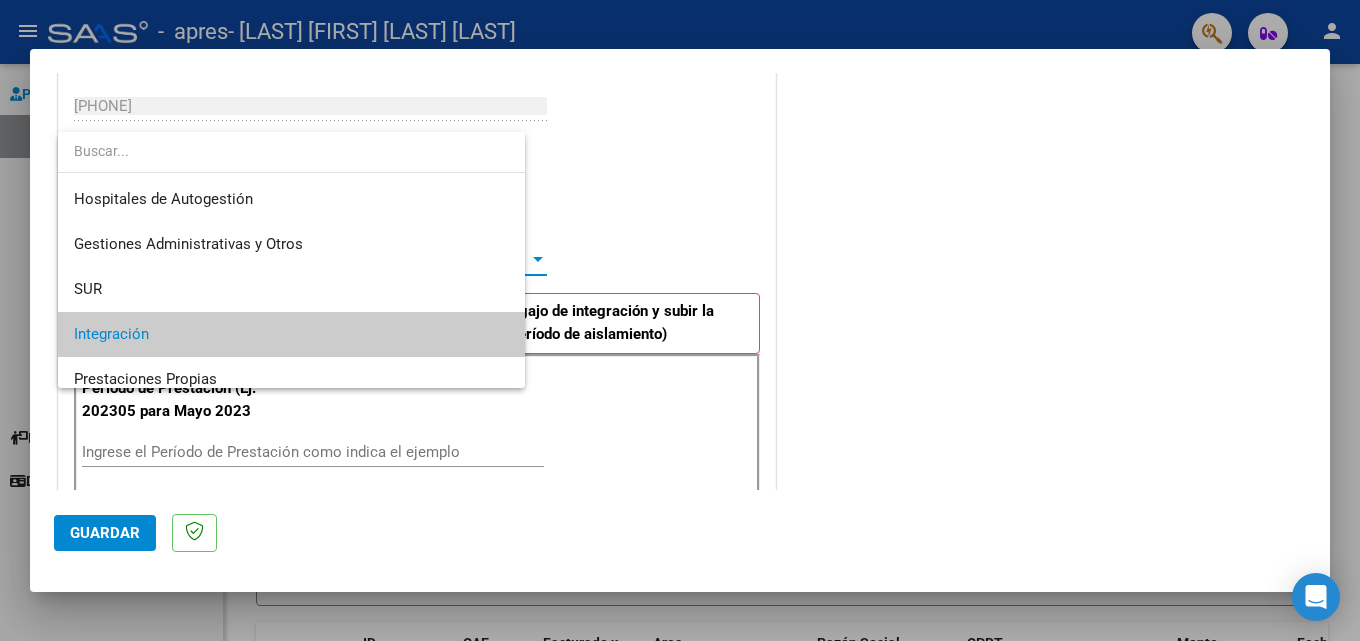 scroll, scrollTop: 75, scrollLeft: 0, axis: vertical 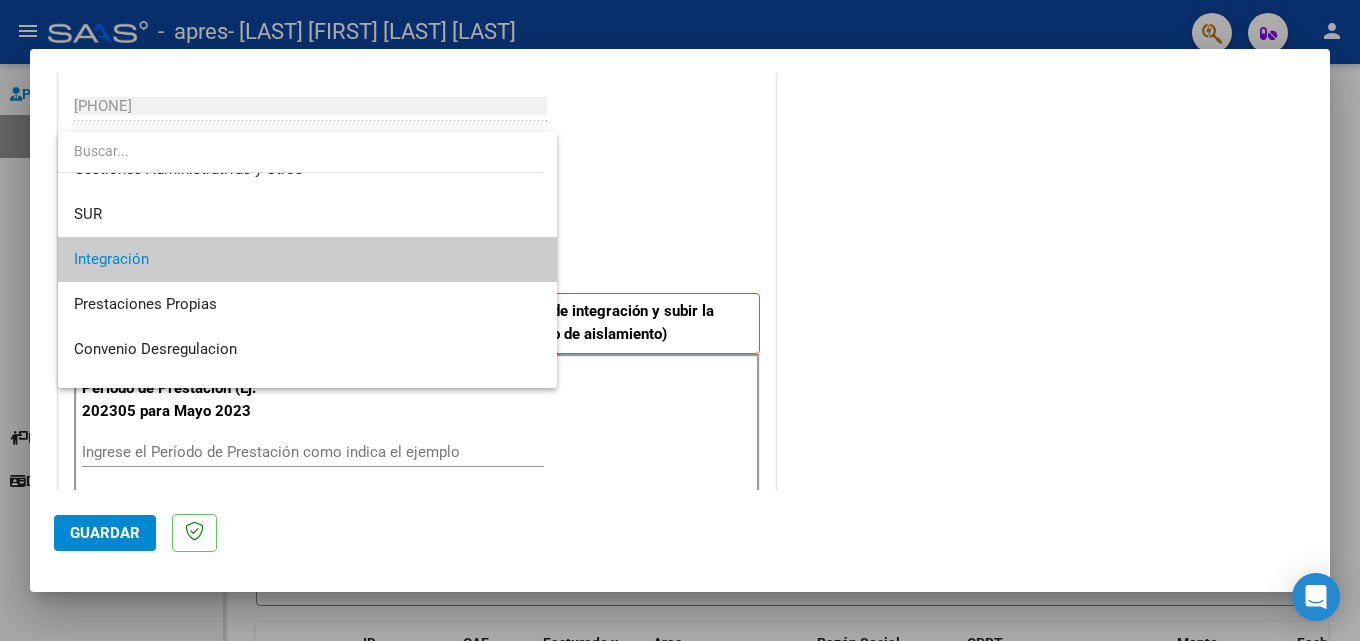 click on "Integración" at bounding box center [307, 259] 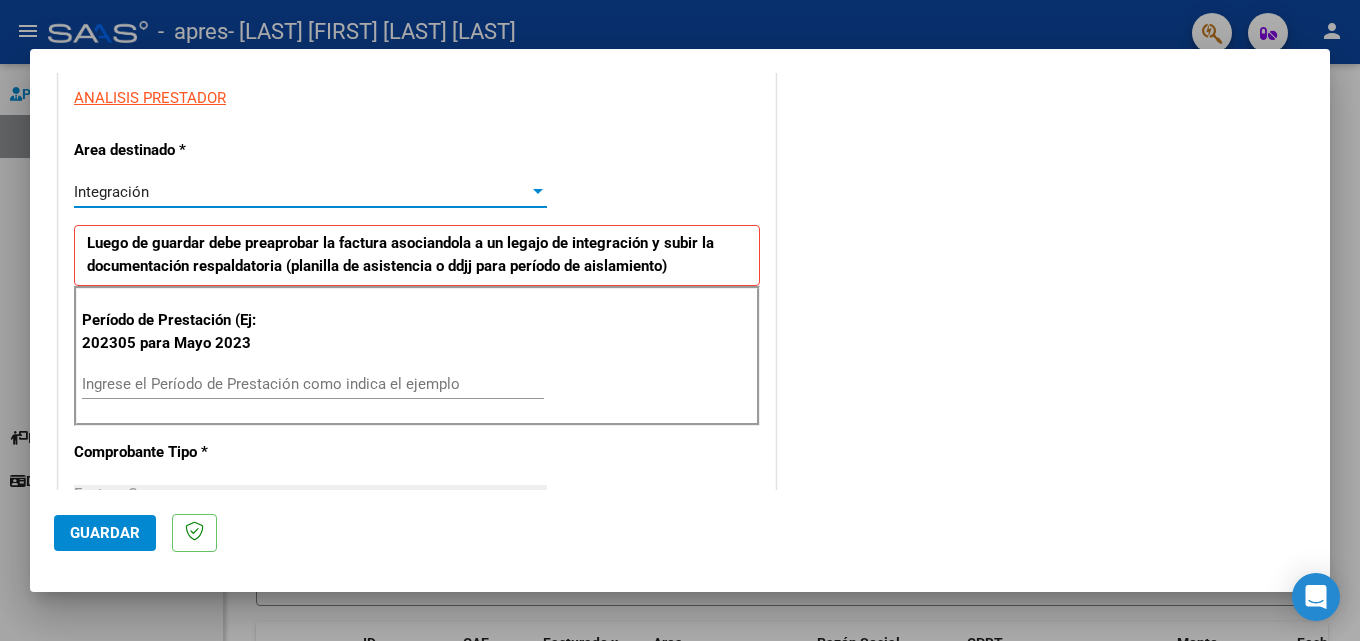 scroll, scrollTop: 400, scrollLeft: 0, axis: vertical 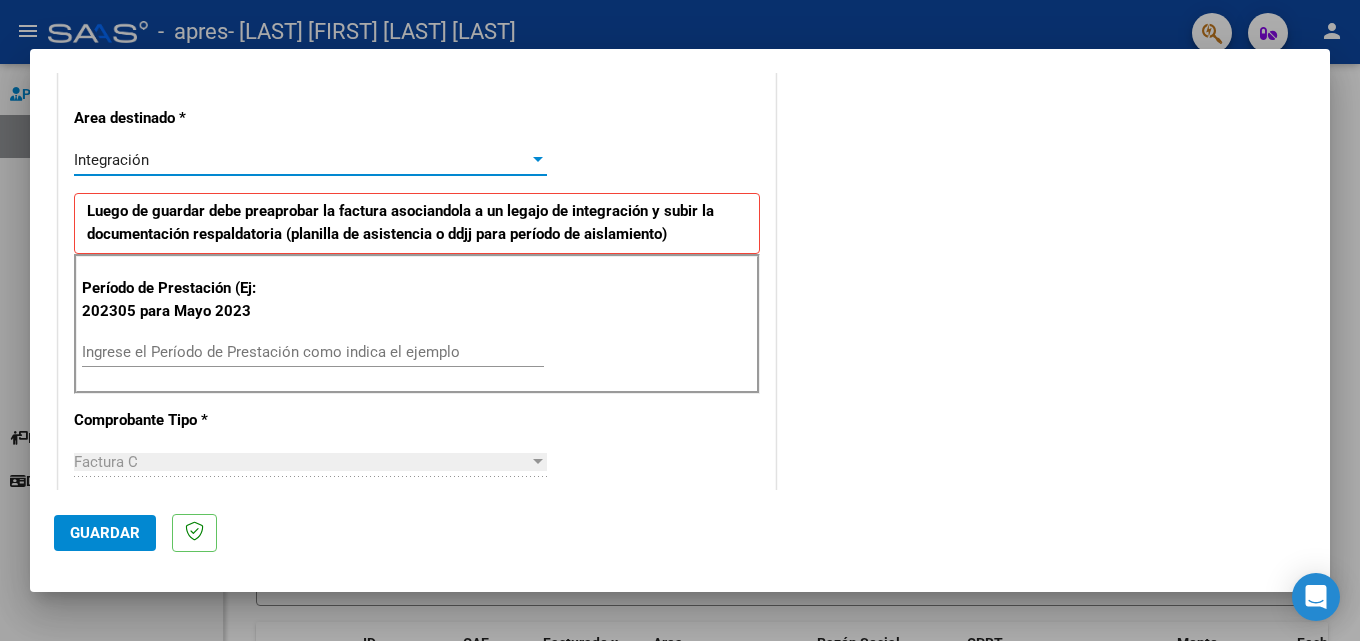 click on "Ingrese el Período de Prestación como indica el ejemplo" at bounding box center (313, 352) 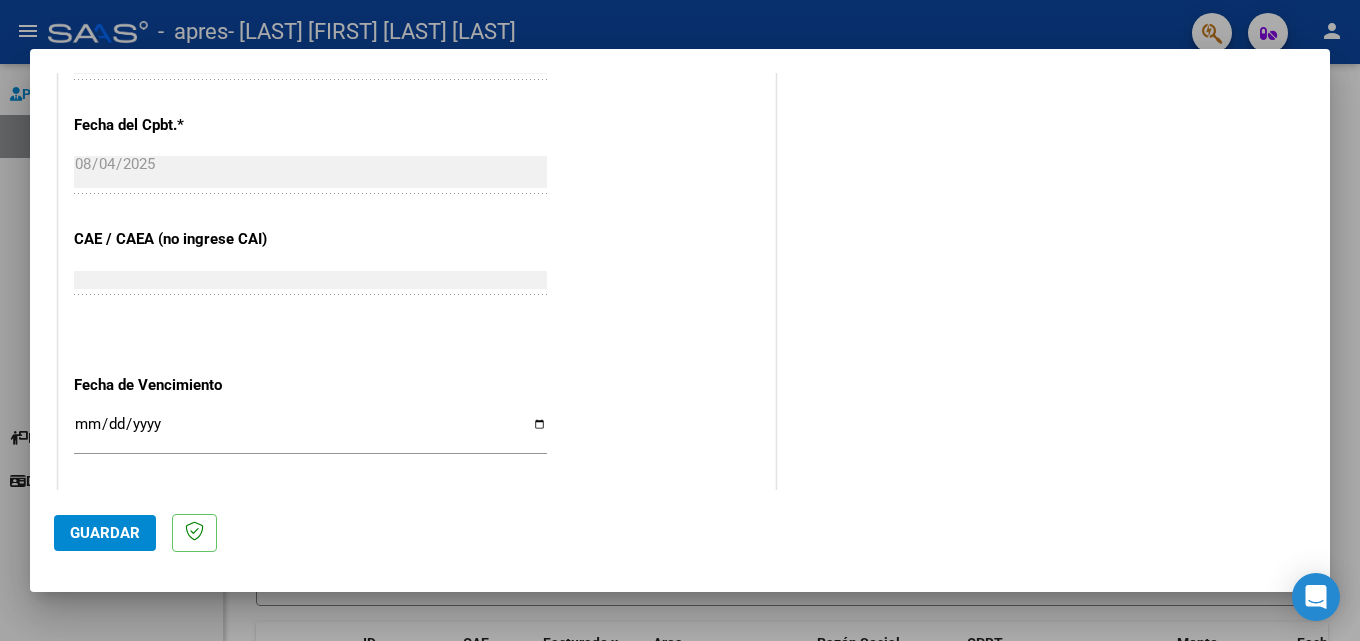 scroll, scrollTop: 1200, scrollLeft: 0, axis: vertical 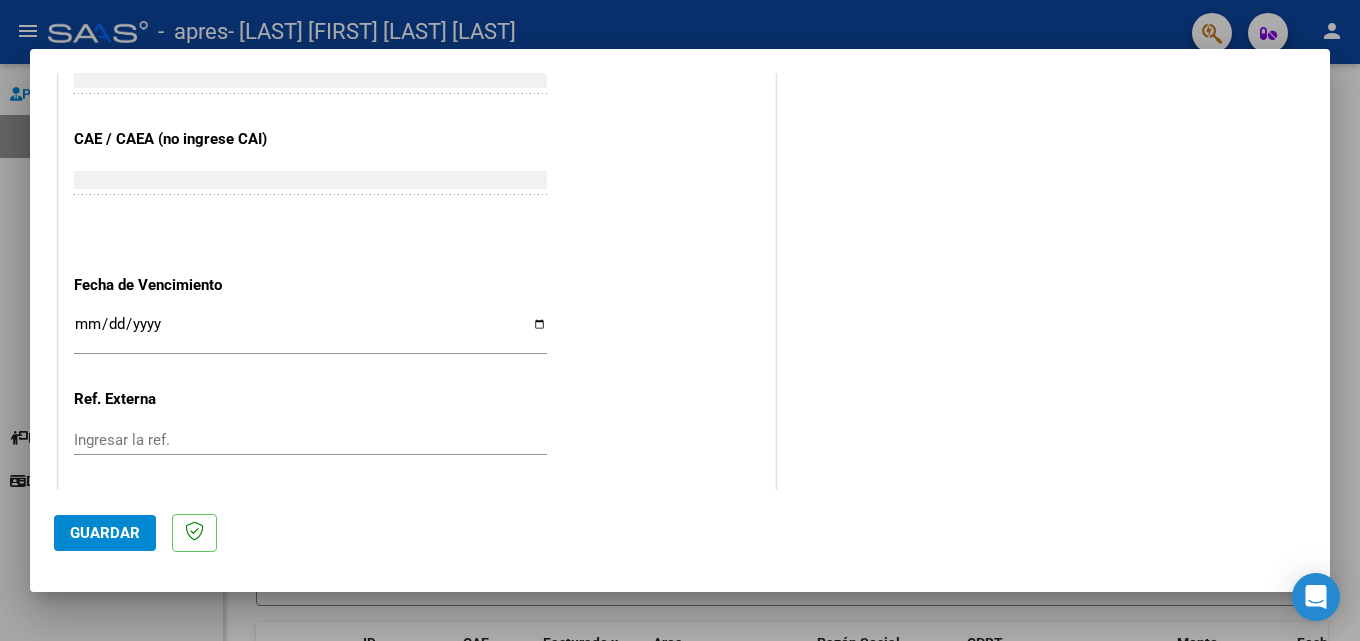 type on "202507" 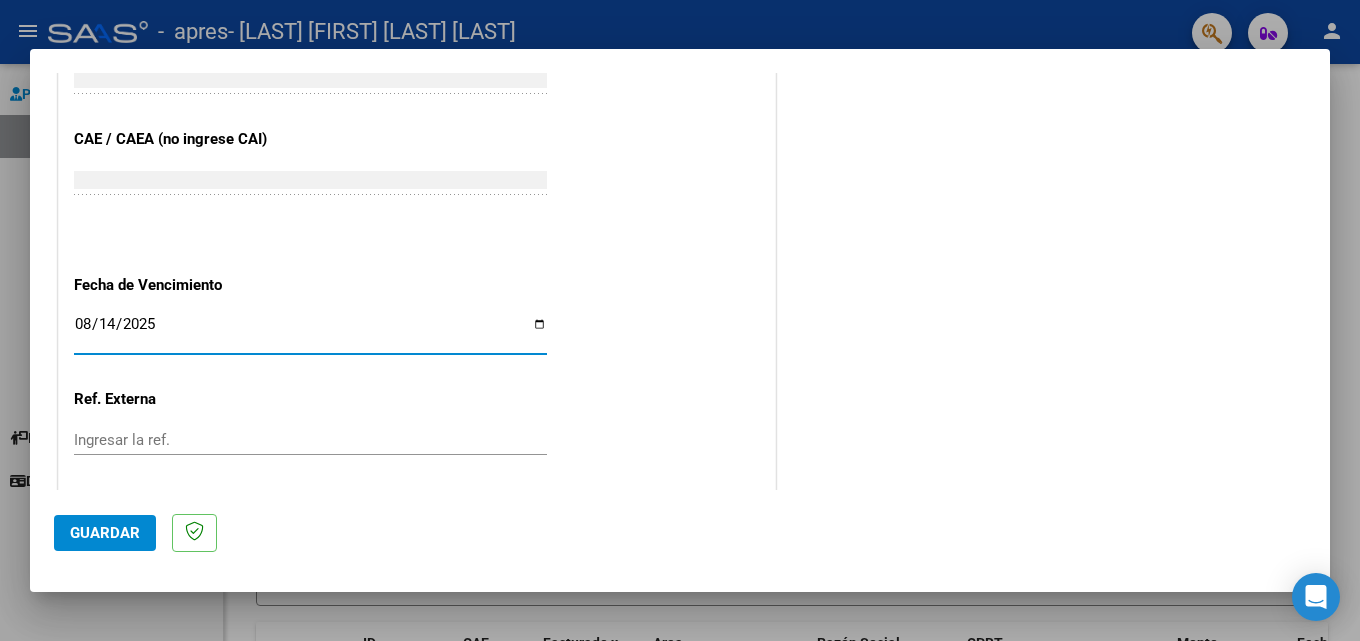 type on "2025-08-14" 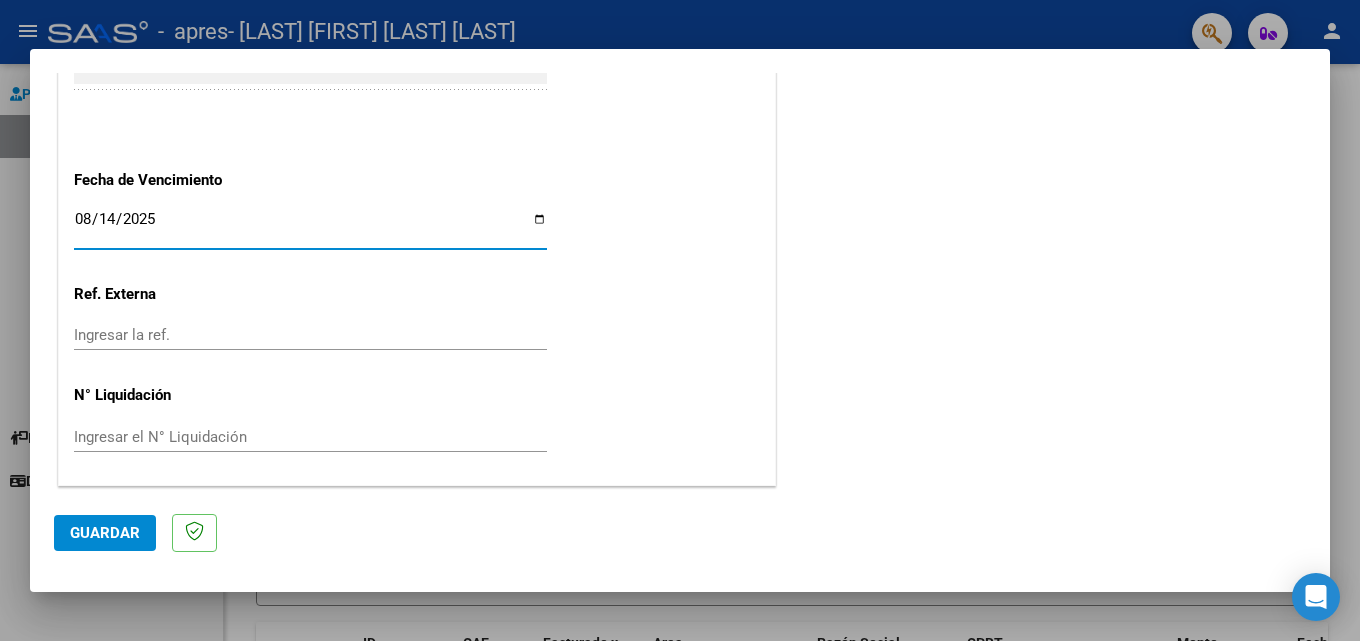 click on "Guardar" 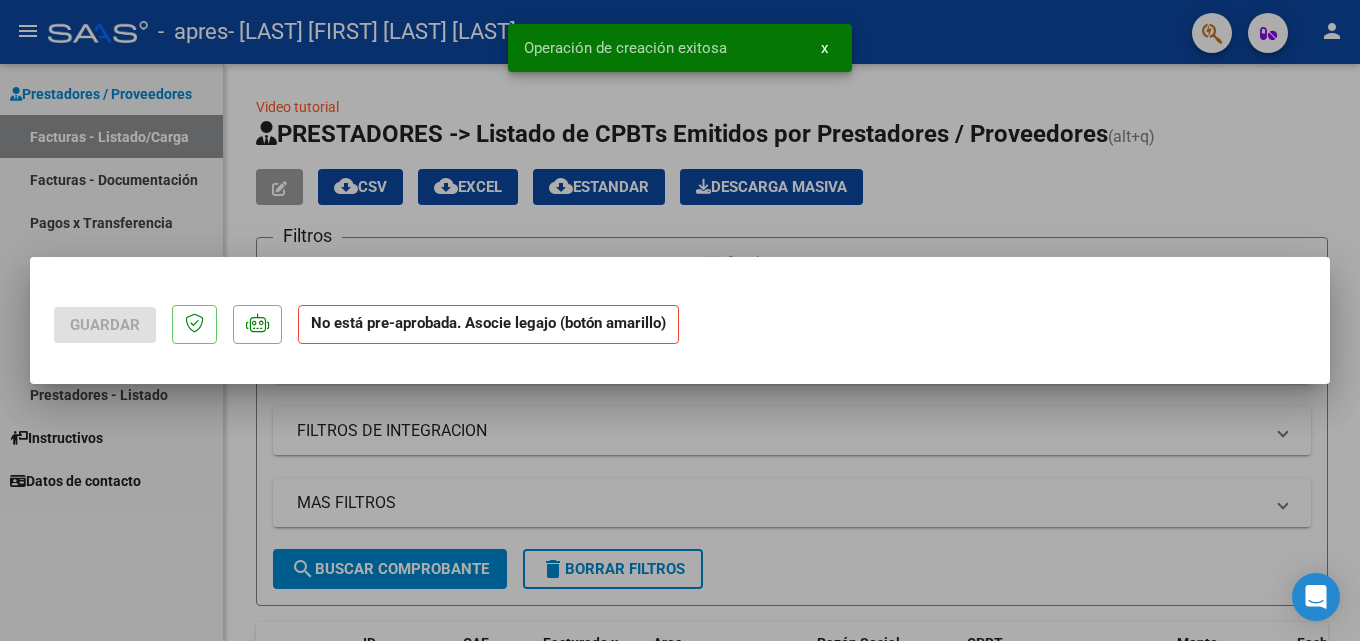scroll, scrollTop: 0, scrollLeft: 0, axis: both 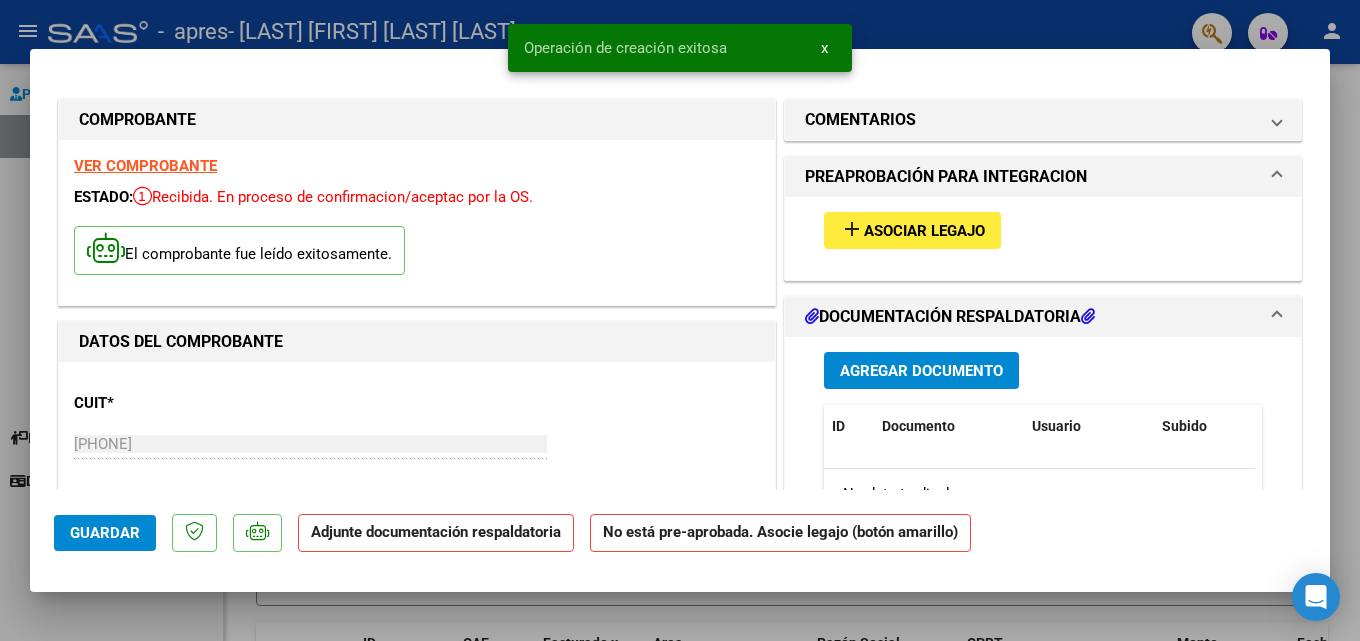 click on "Asociar Legajo" at bounding box center (924, 231) 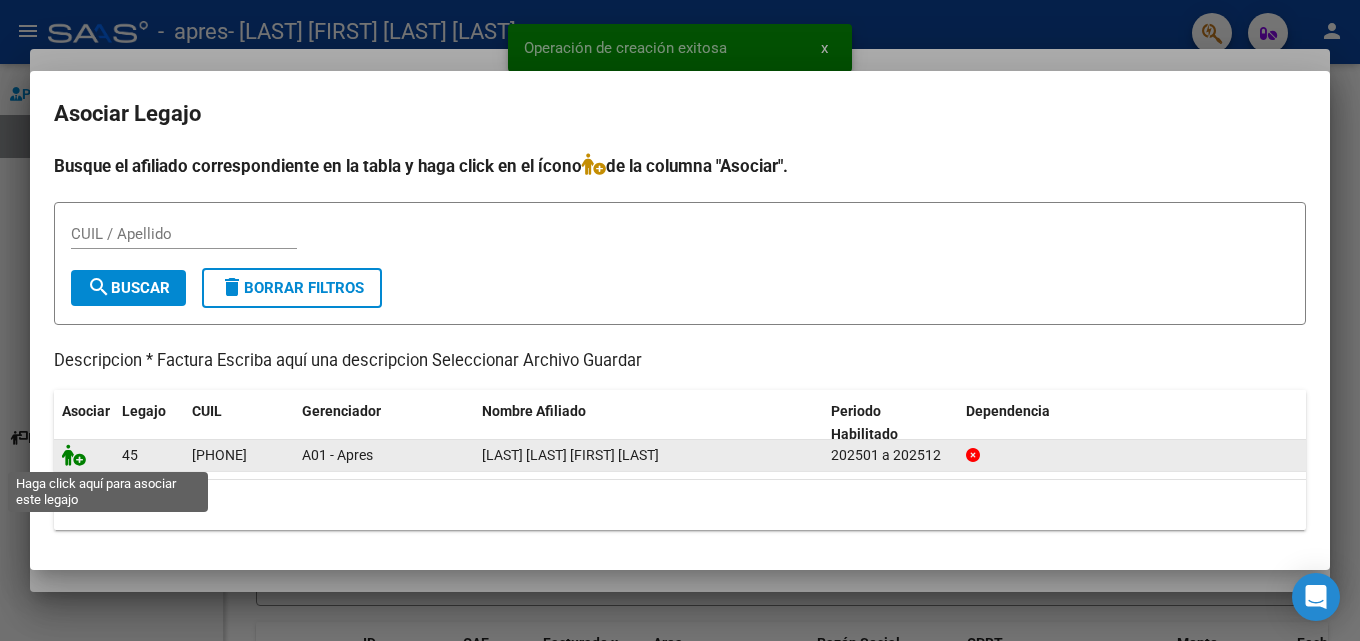 click 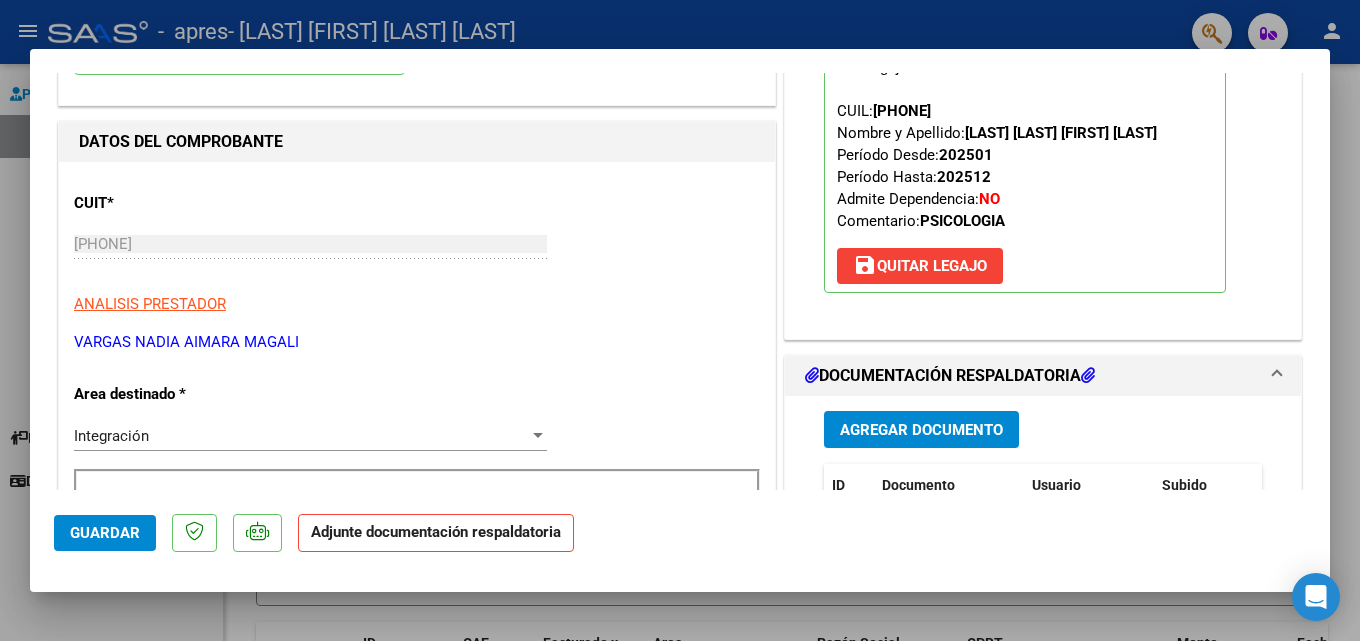scroll, scrollTop: 300, scrollLeft: 0, axis: vertical 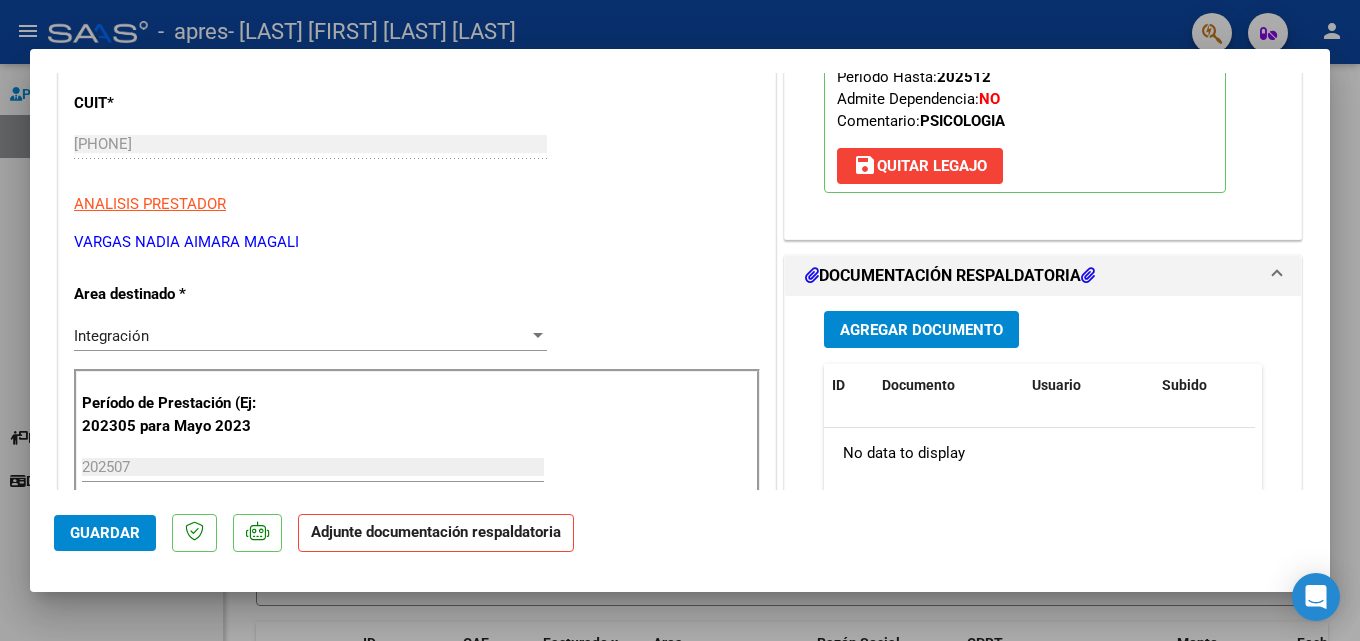 click on "Agregar Documento" at bounding box center [921, 330] 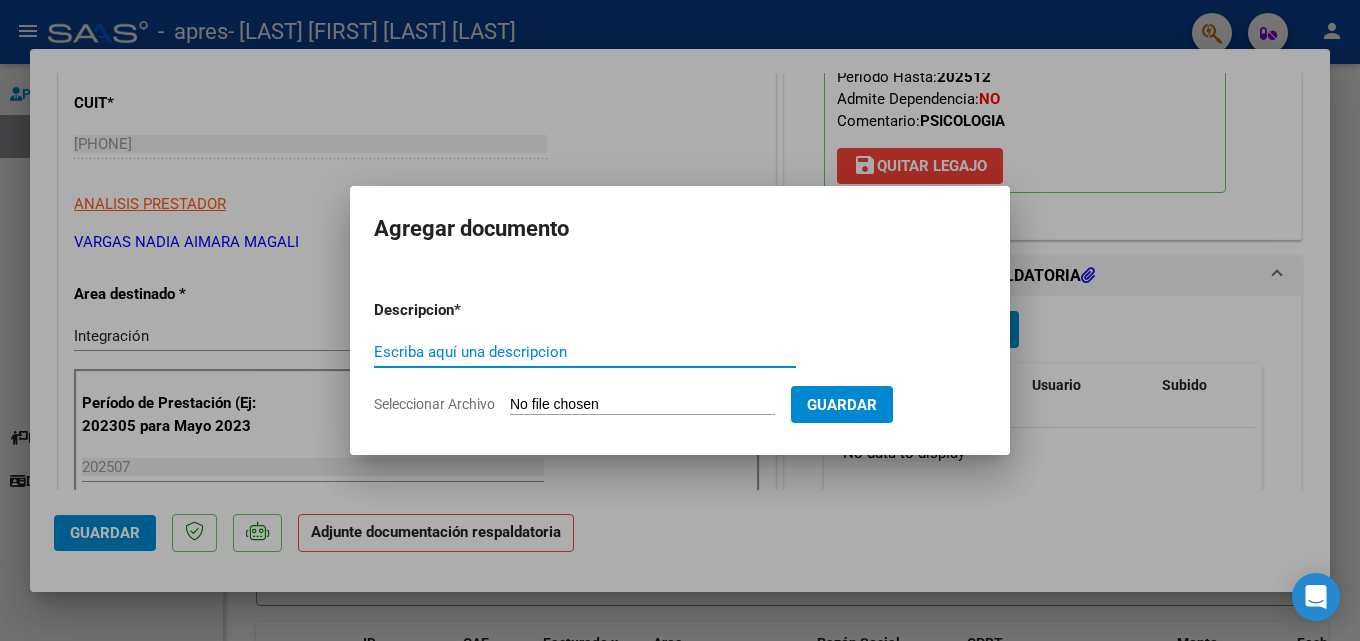 click on "Escriba aquí una descripcion" at bounding box center (585, 352) 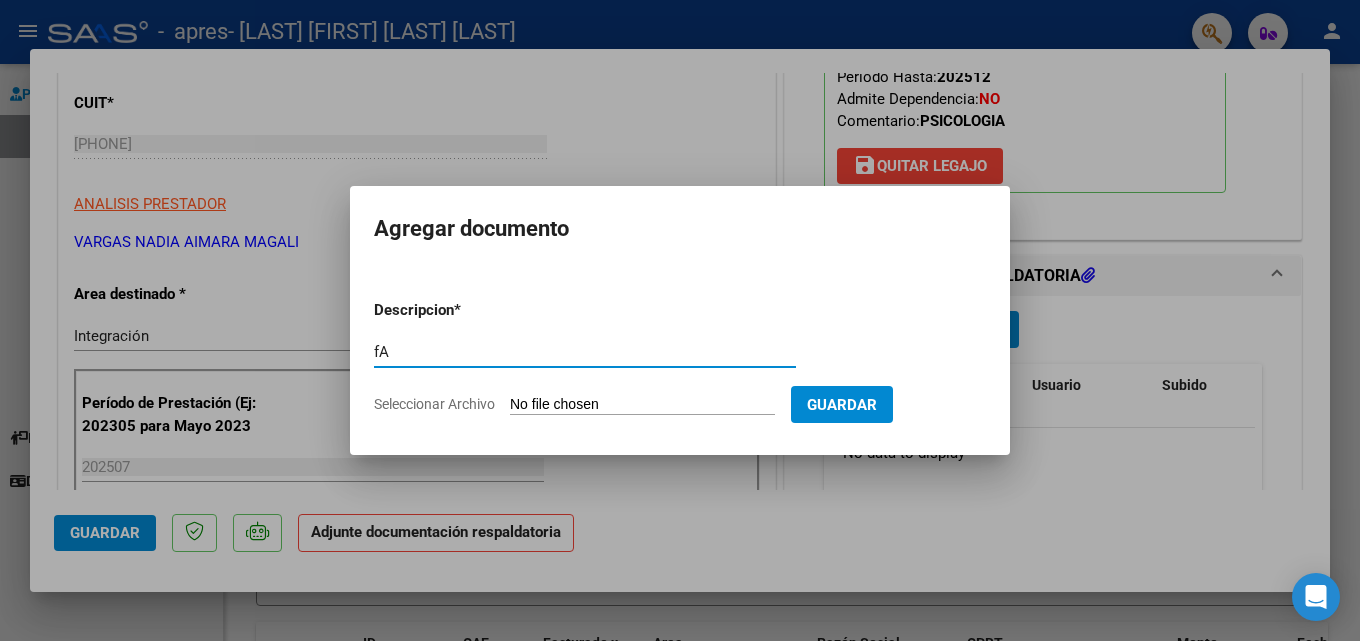 type on "f" 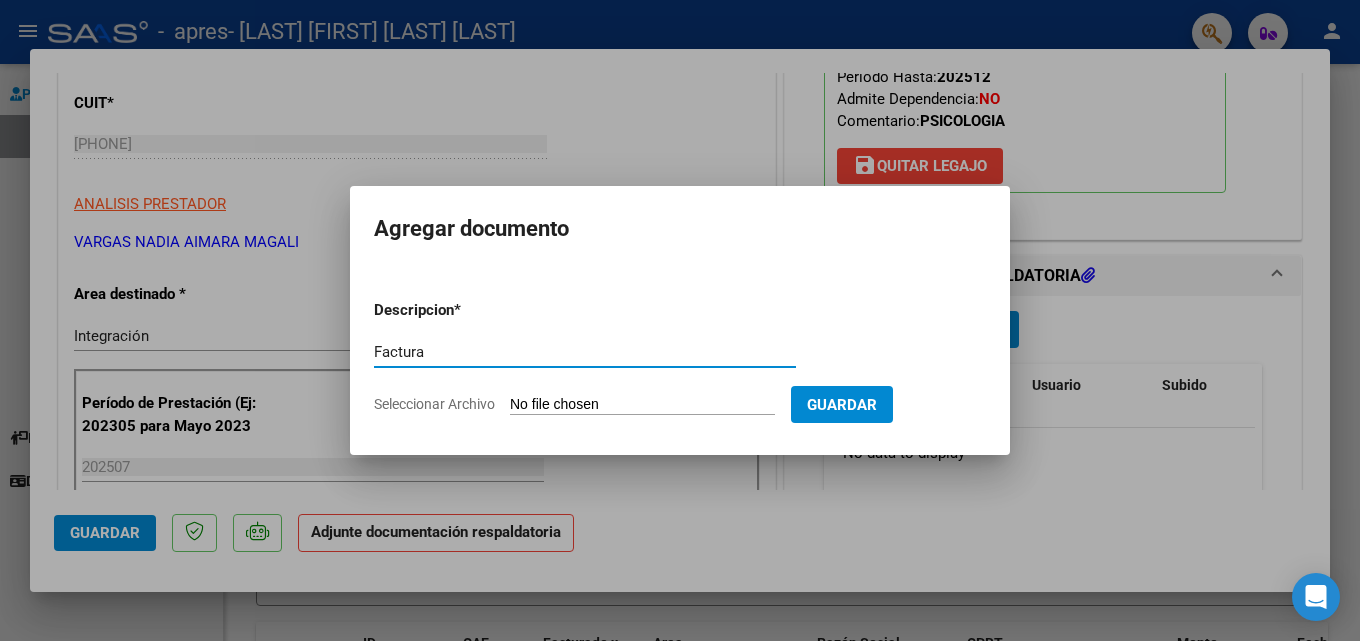 type on "Factura" 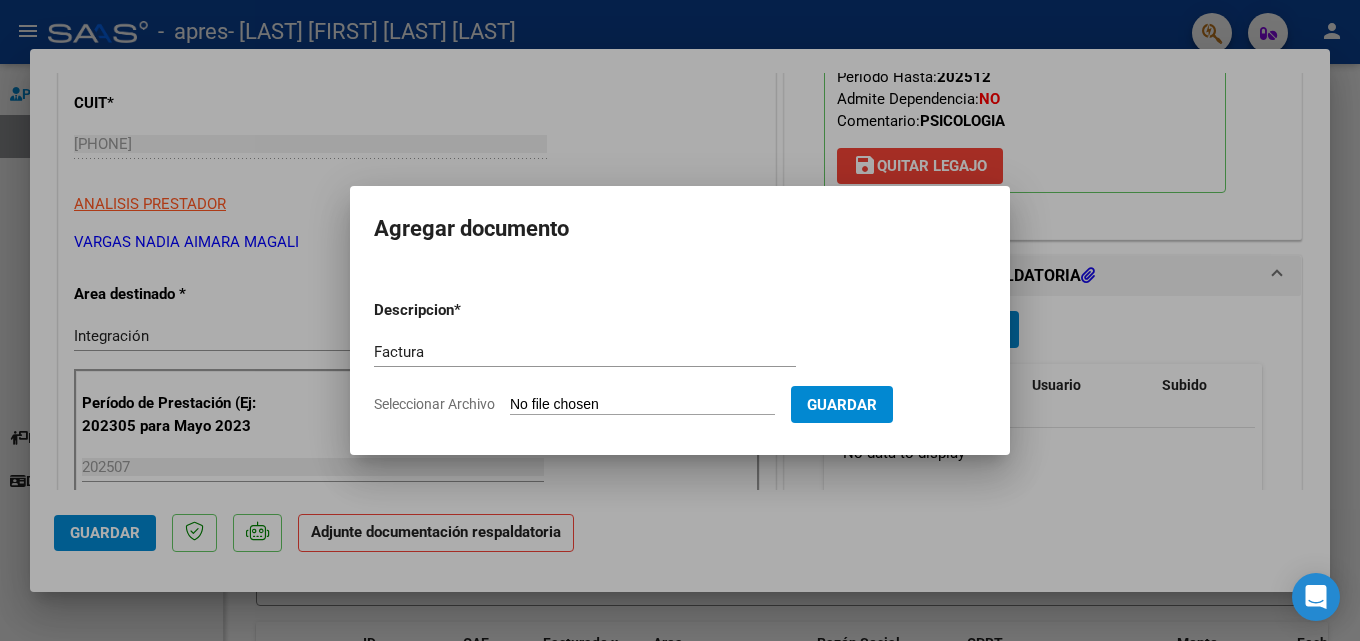 click on "Seleccionar Archivo" at bounding box center [642, 405] 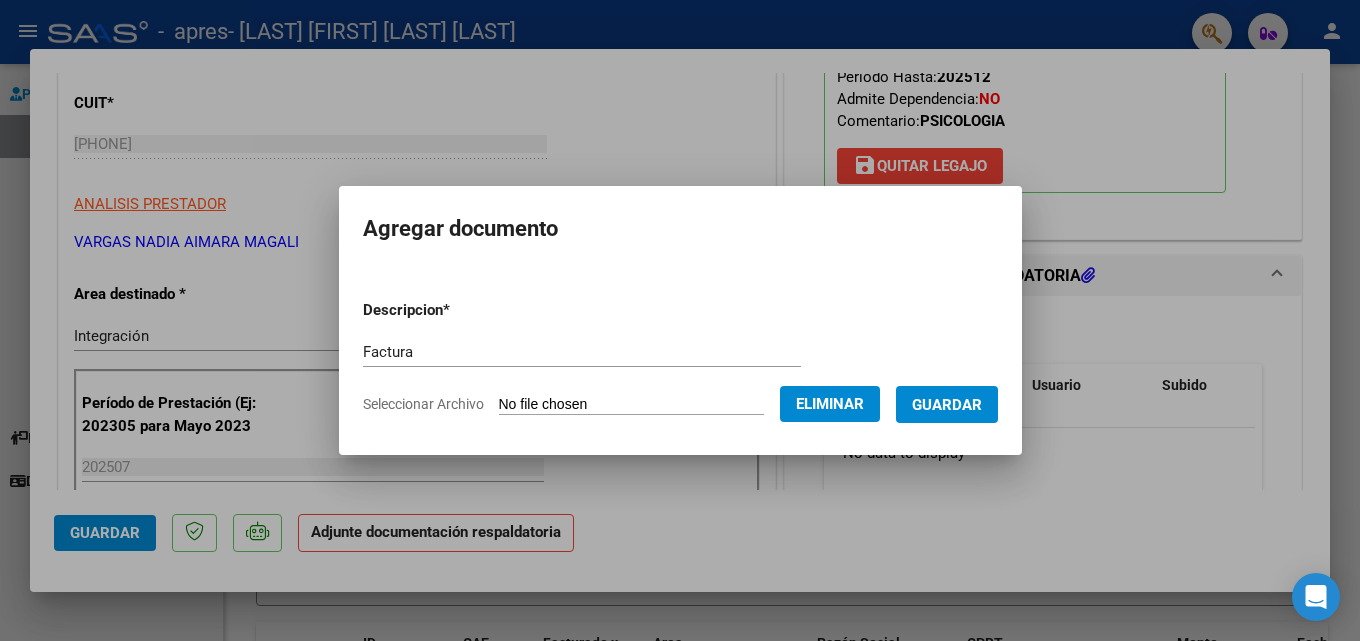 click on "Guardar" at bounding box center [947, 405] 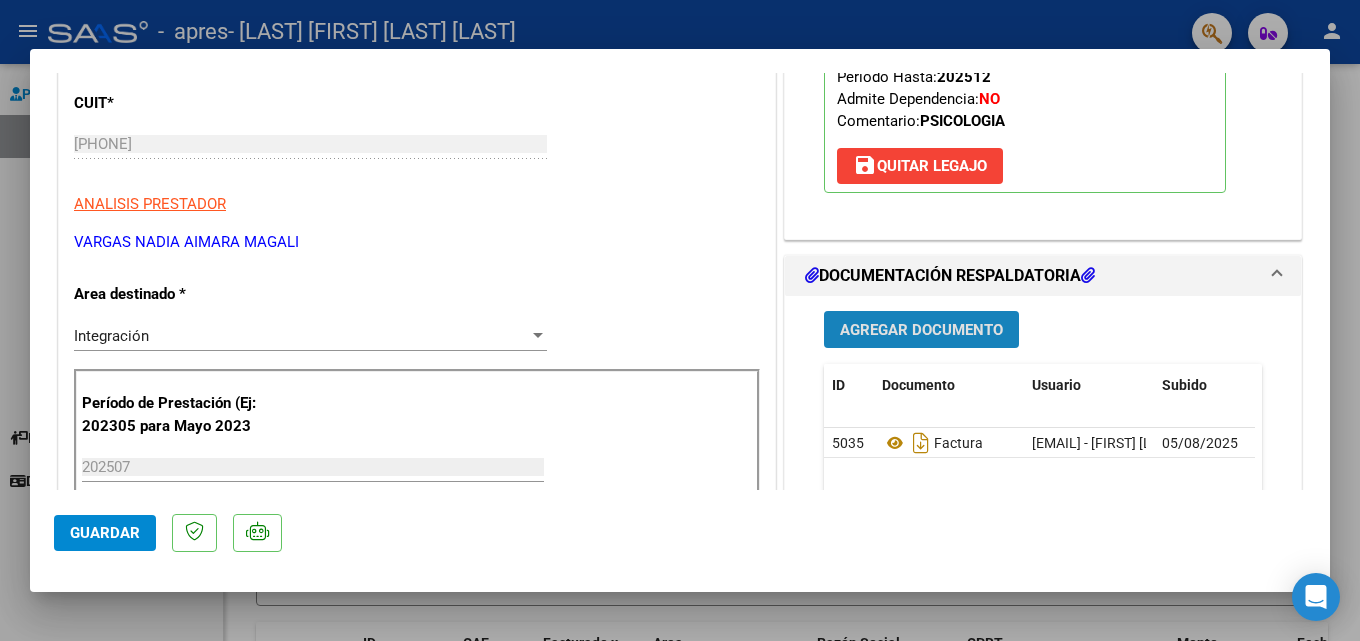 click on "Agregar Documento" at bounding box center [921, 329] 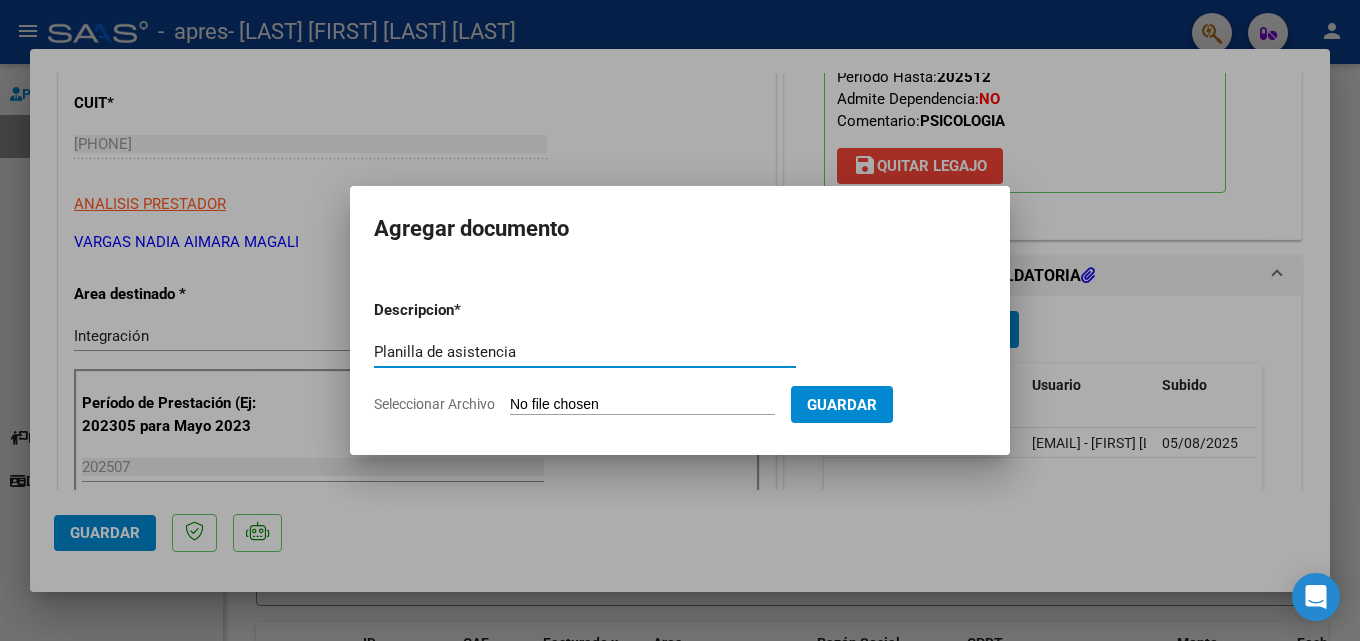 type on "Planilla de asistencia" 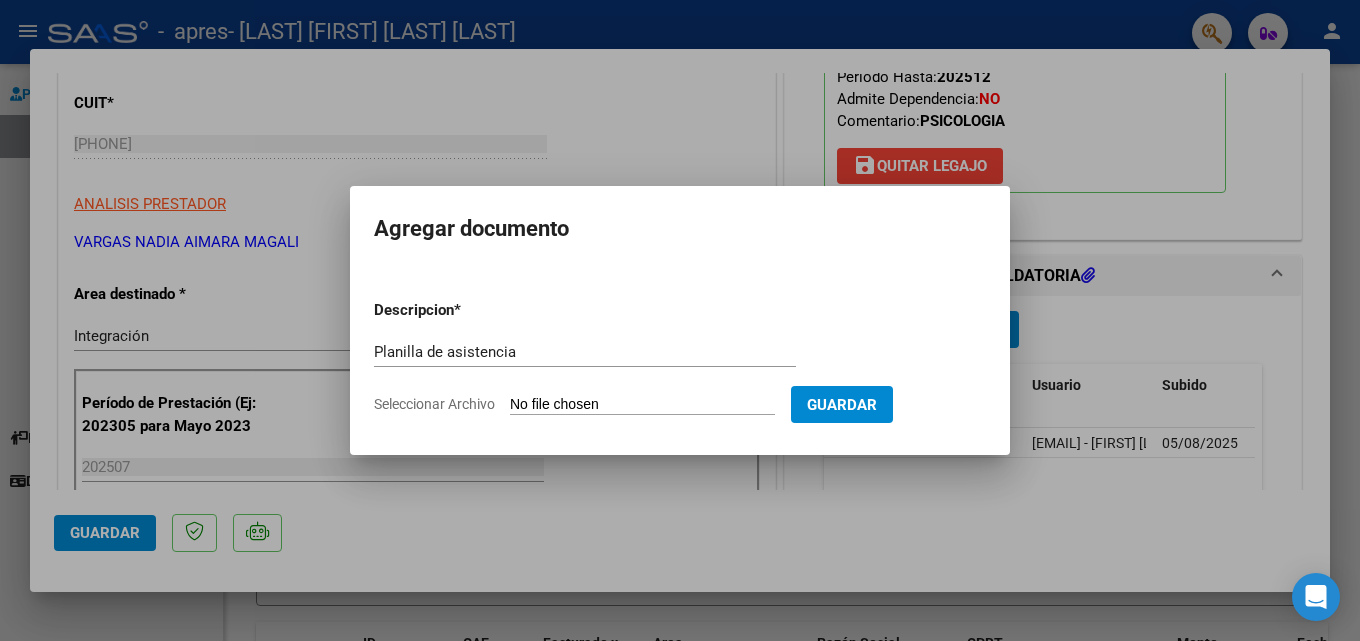 click on "Seleccionar Archivo" at bounding box center [642, 405] 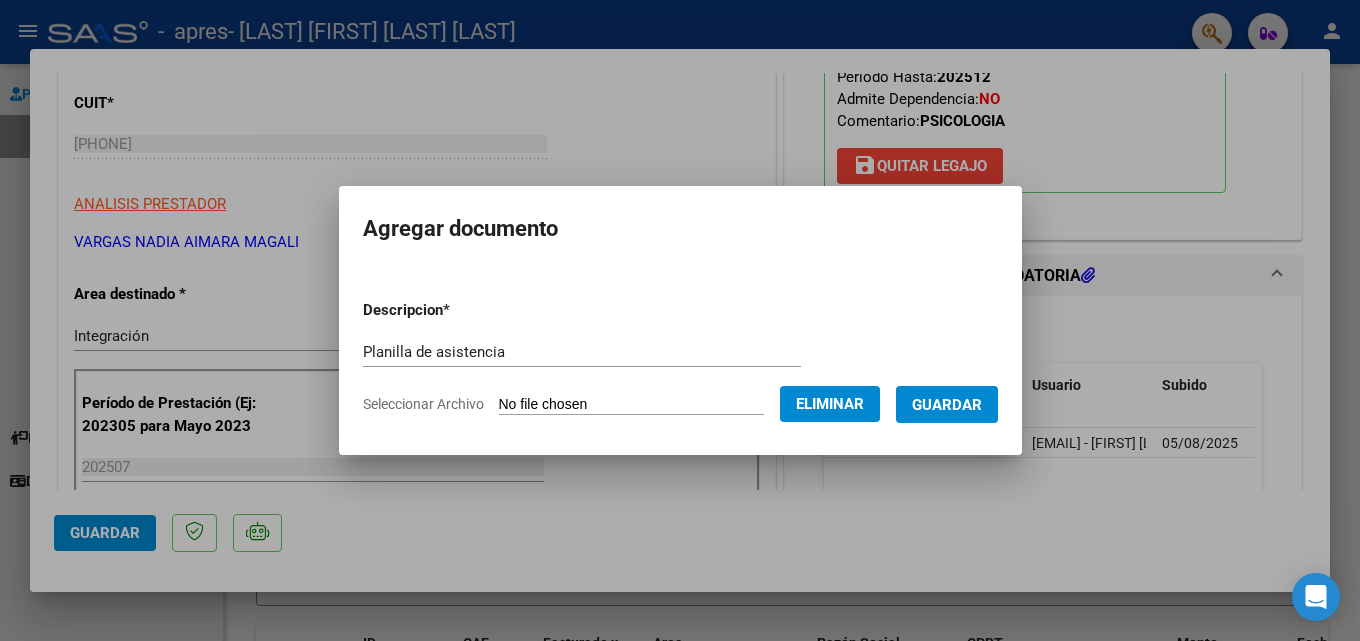 click on "Guardar" at bounding box center [947, 405] 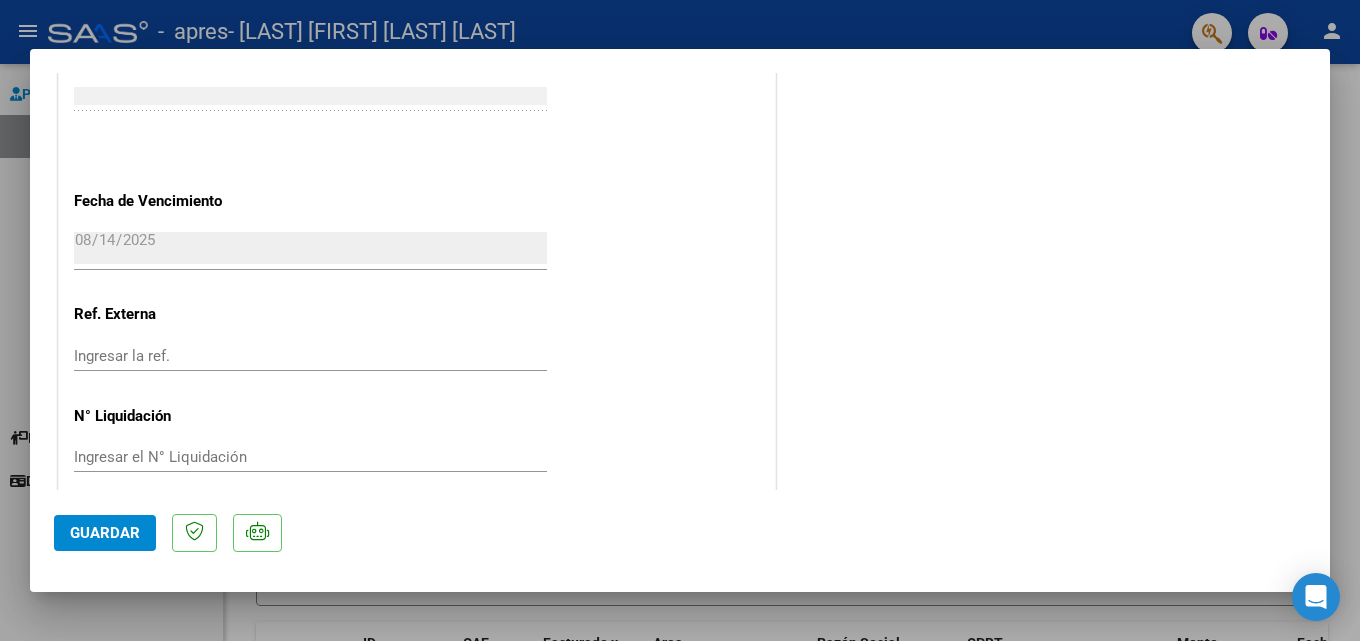 scroll, scrollTop: 1373, scrollLeft: 0, axis: vertical 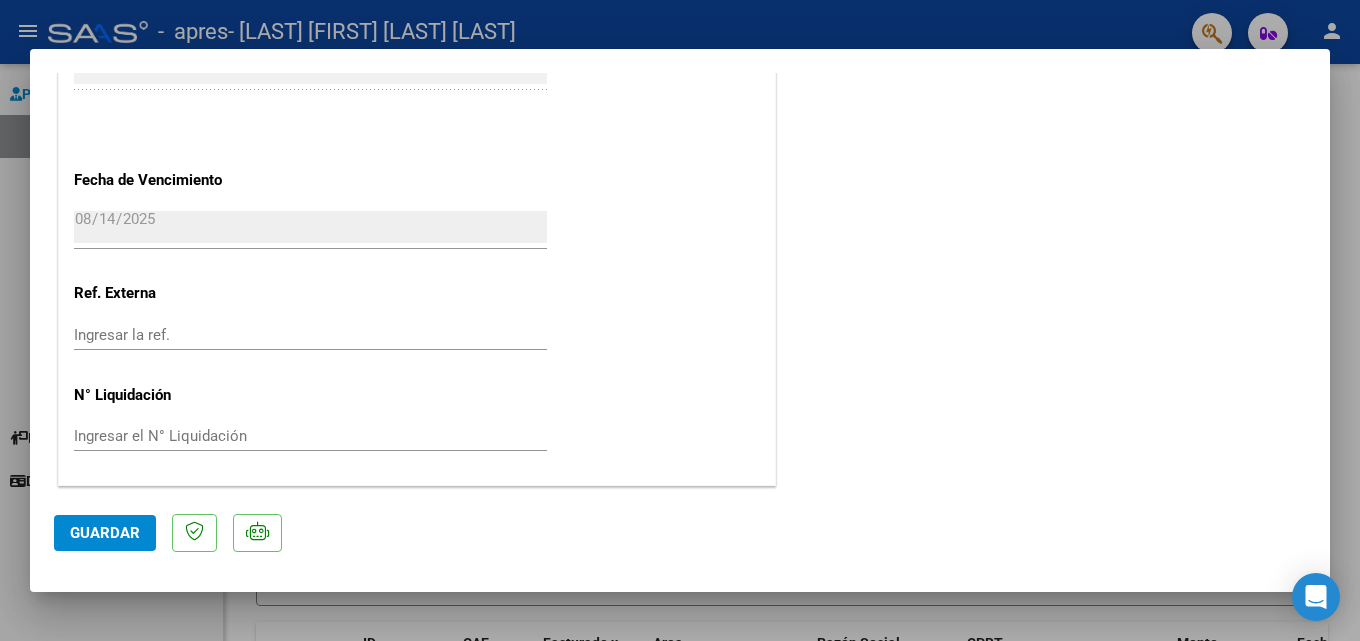 click on "Guardar" 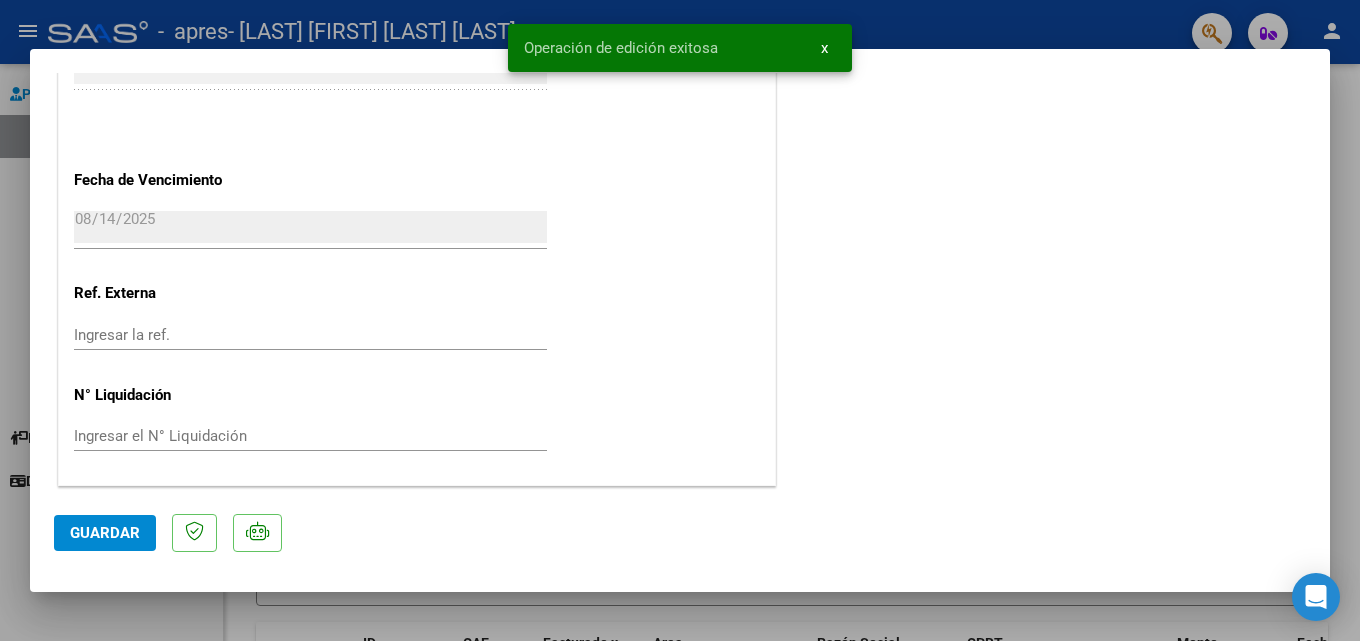 click at bounding box center [680, 320] 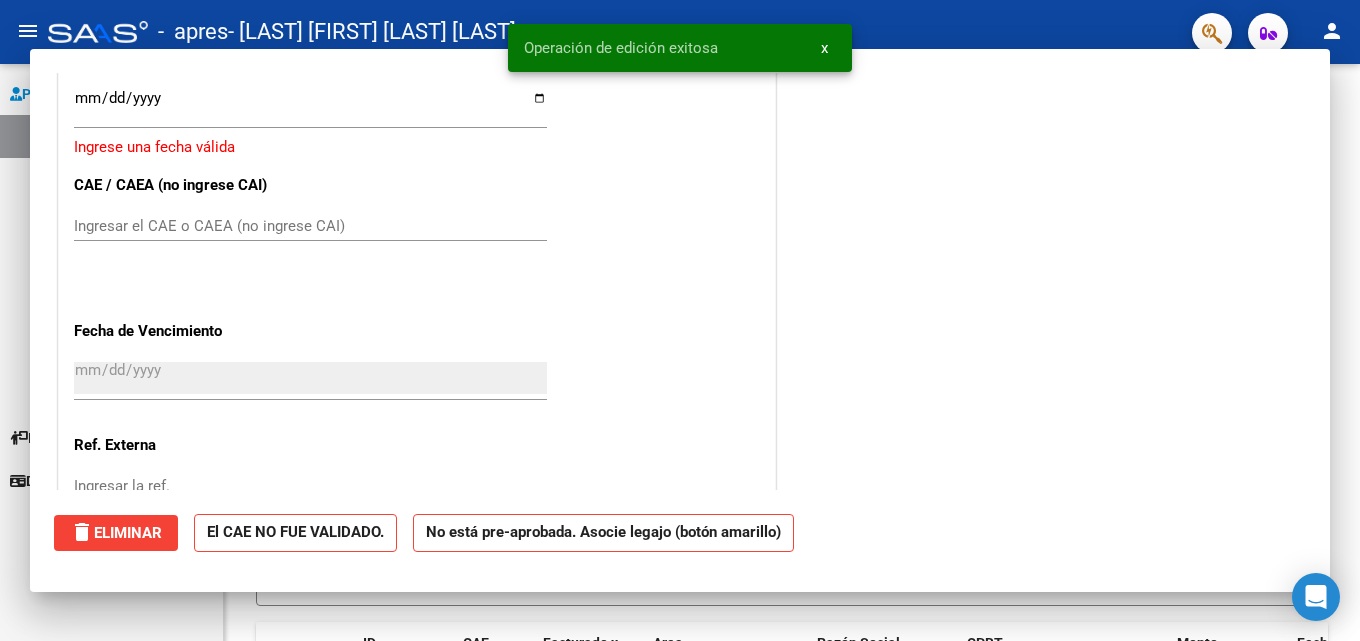 scroll, scrollTop: 0, scrollLeft: 0, axis: both 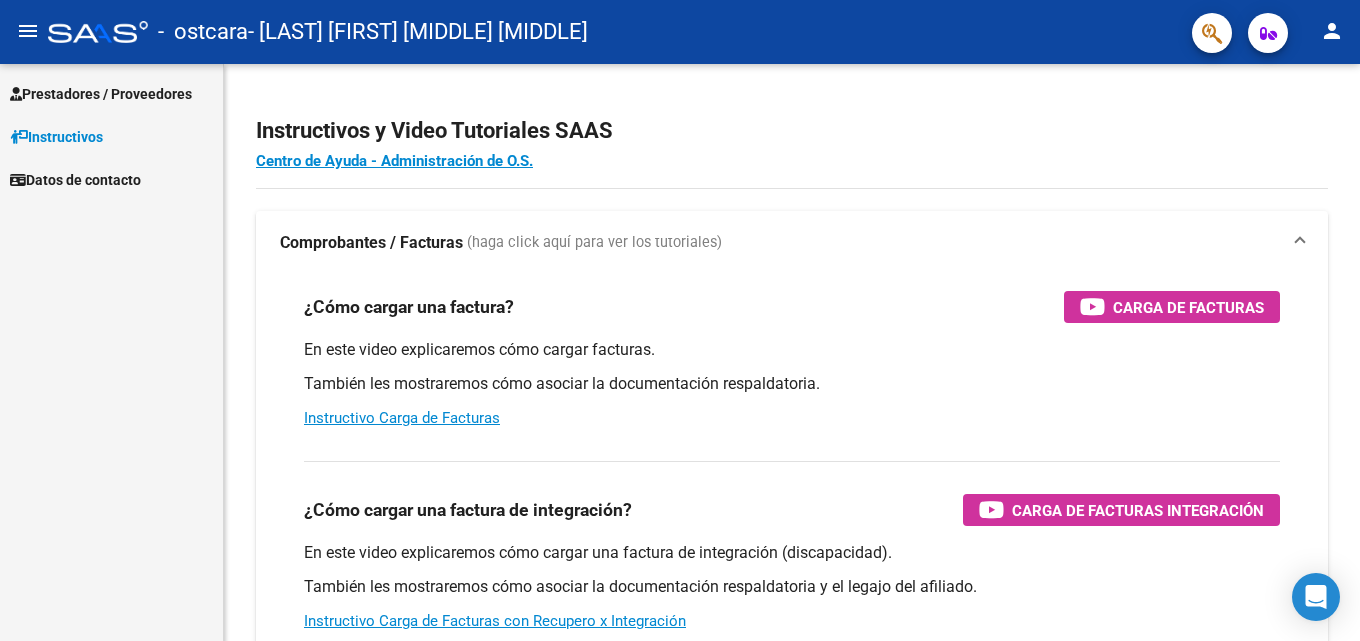 click on "Prestadores / Proveedores" at bounding box center (101, 94) 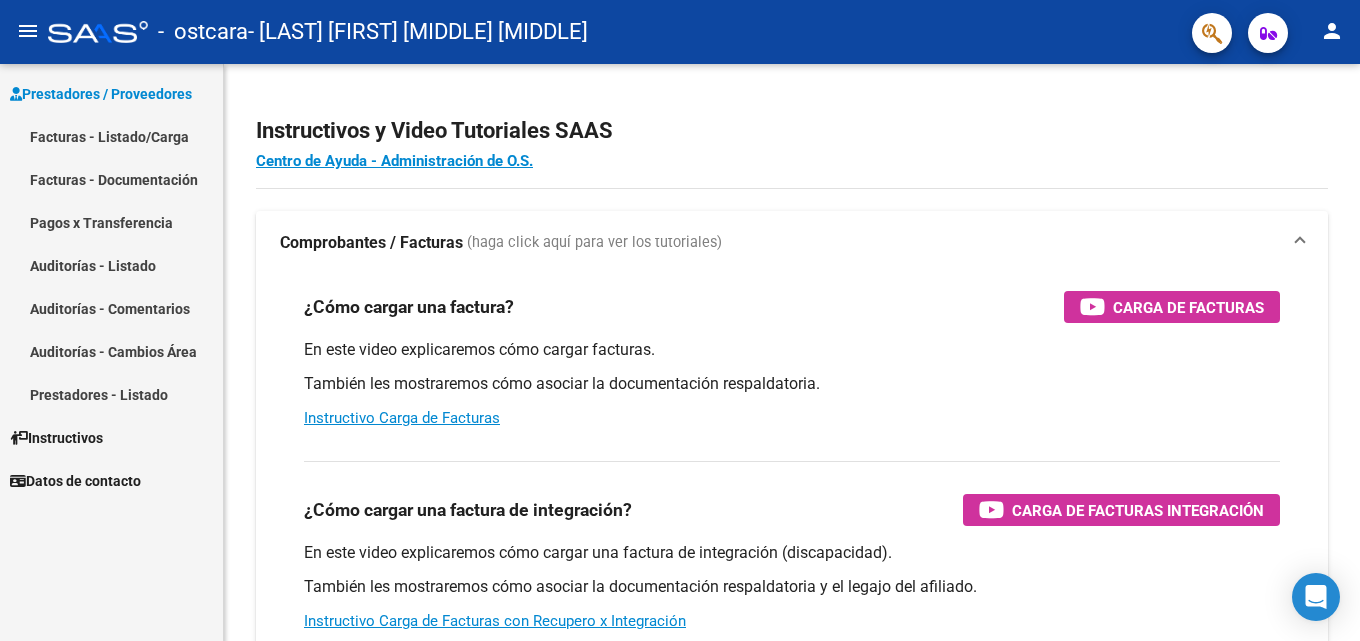 click on "Facturas - Listado/Carga" at bounding box center [111, 136] 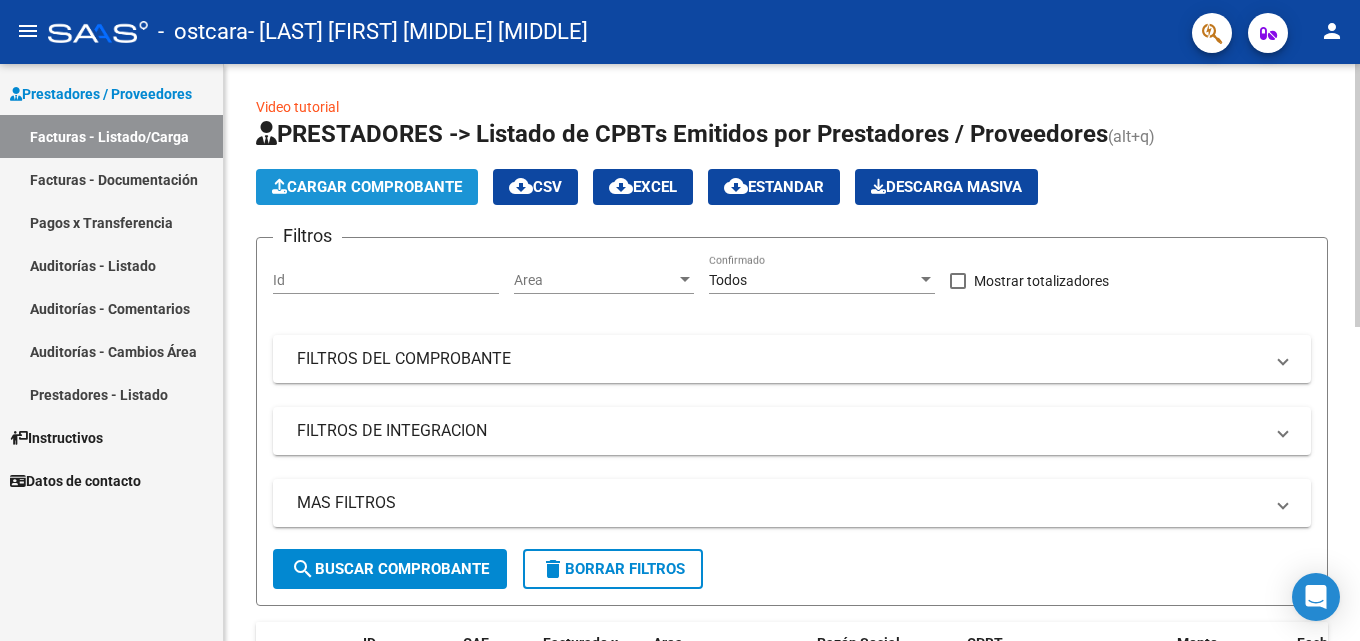 click on "Cargar Comprobante" 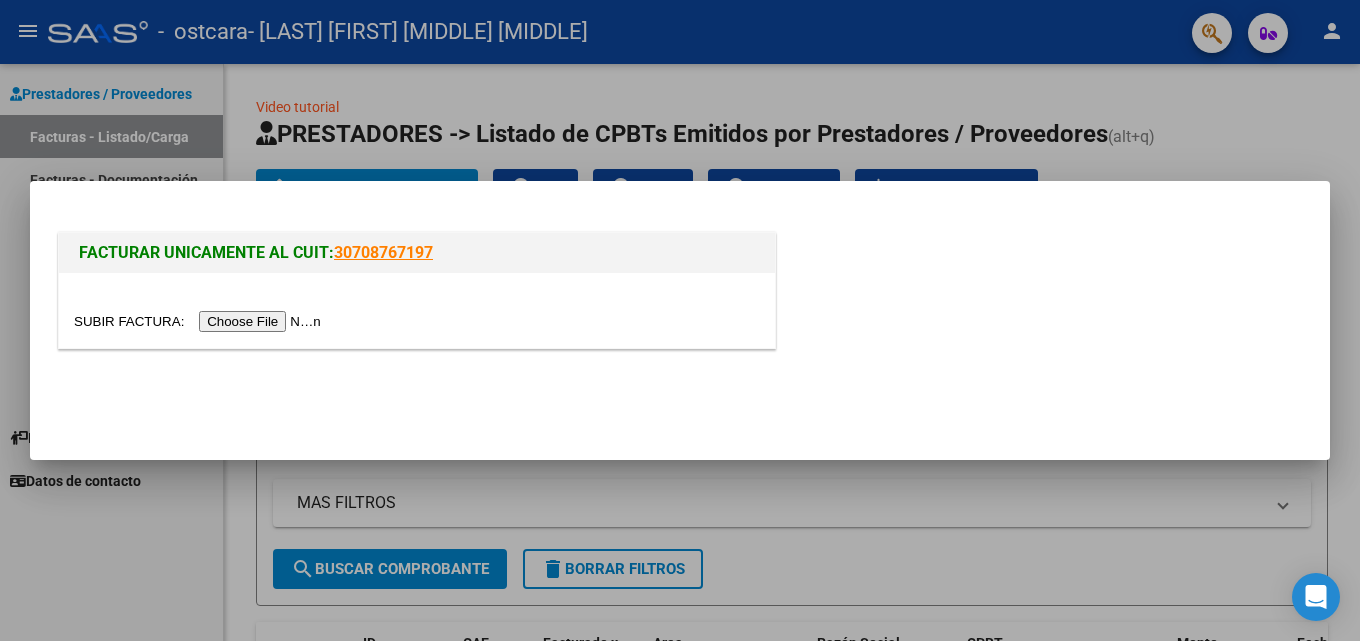 click at bounding box center (200, 321) 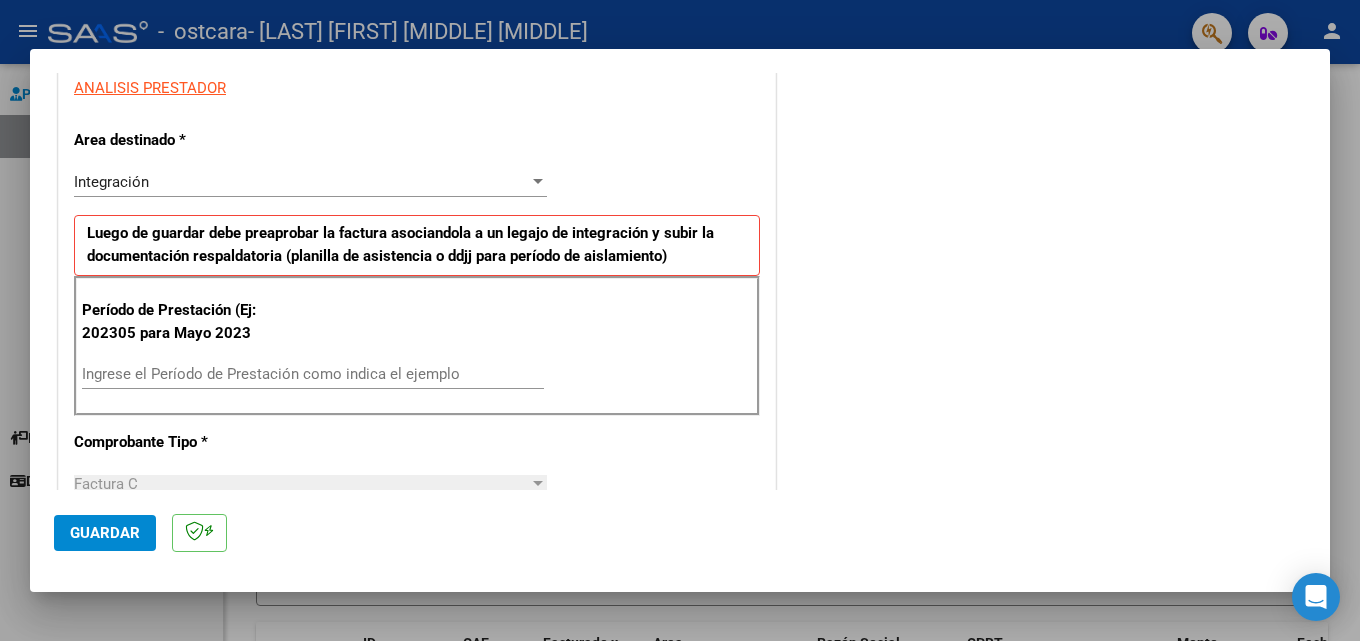 scroll, scrollTop: 400, scrollLeft: 0, axis: vertical 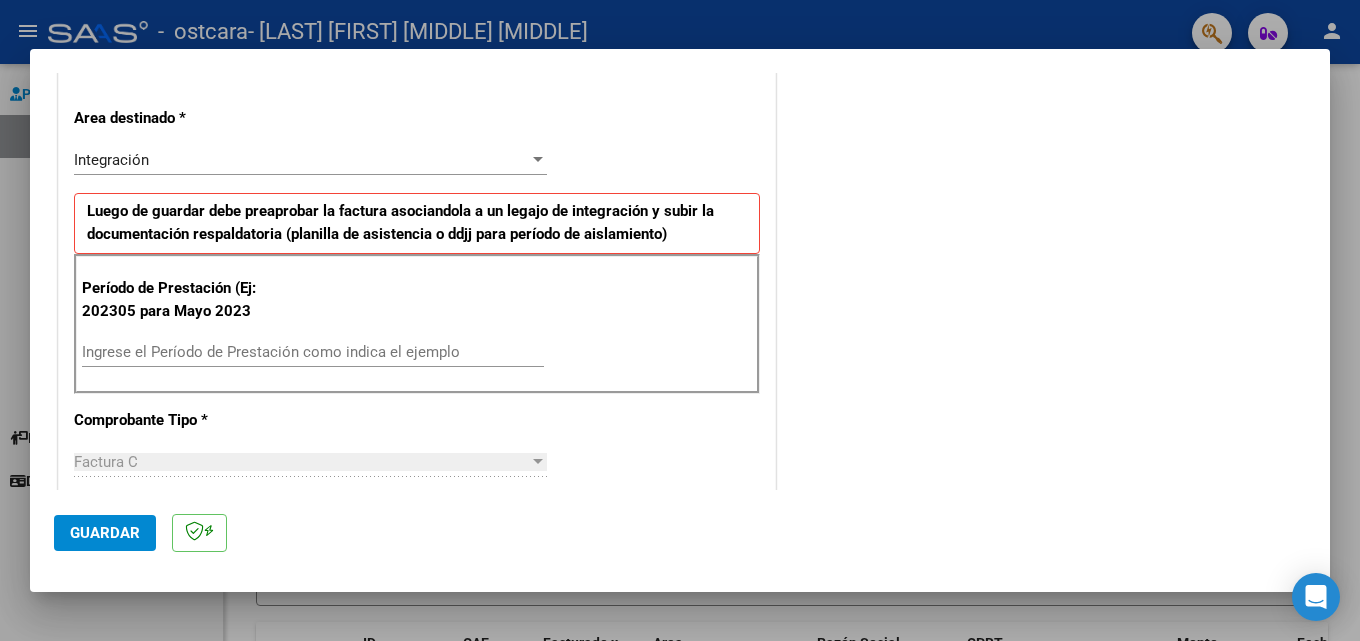 click on "Ingrese el Período de Prestación como indica el ejemplo" at bounding box center (313, 352) 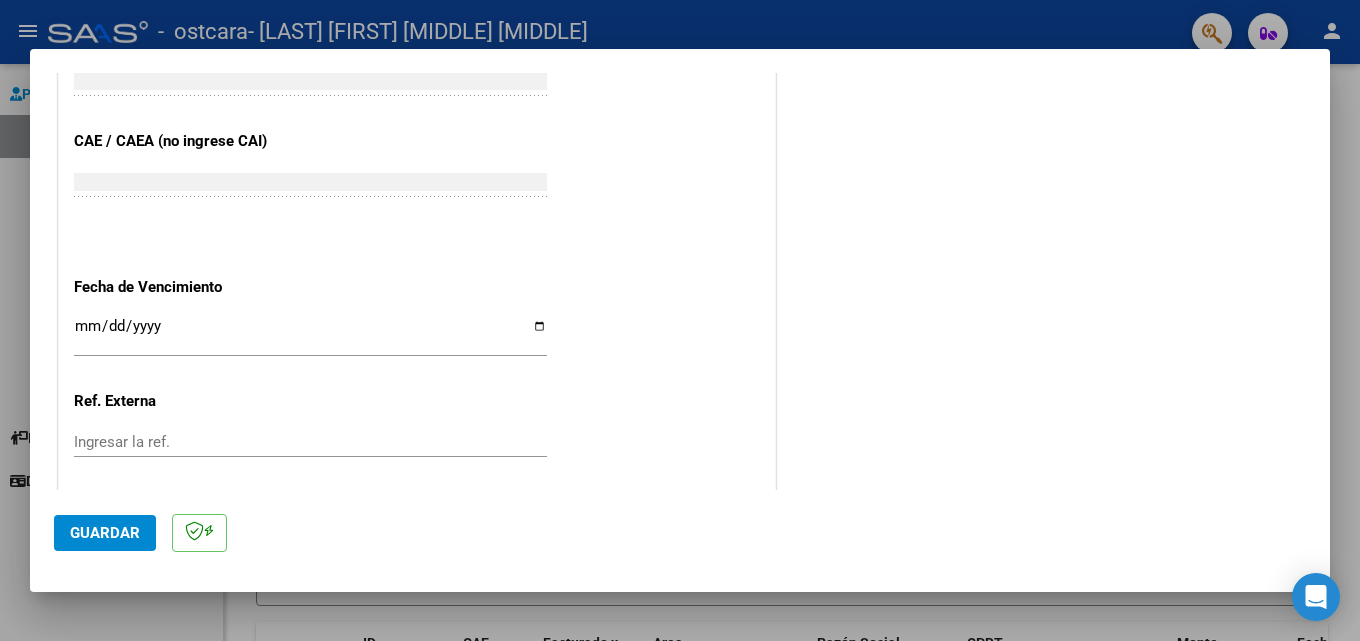 scroll, scrollTop: 1200, scrollLeft: 0, axis: vertical 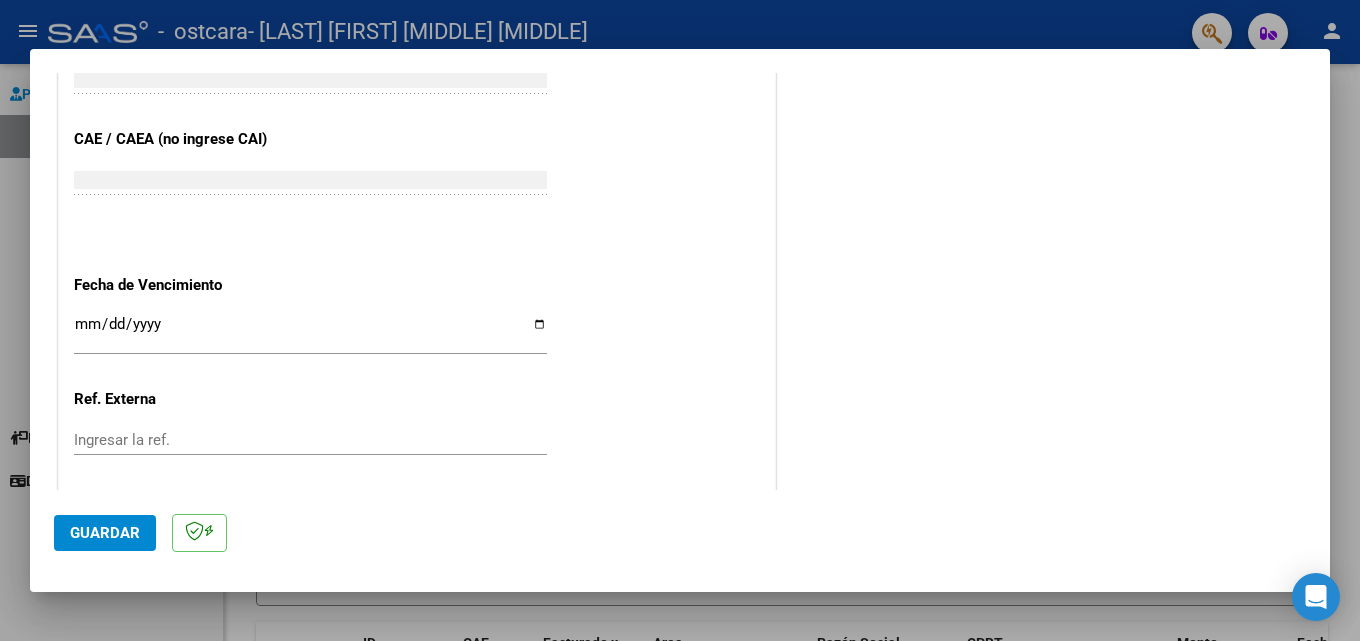 type on "202507" 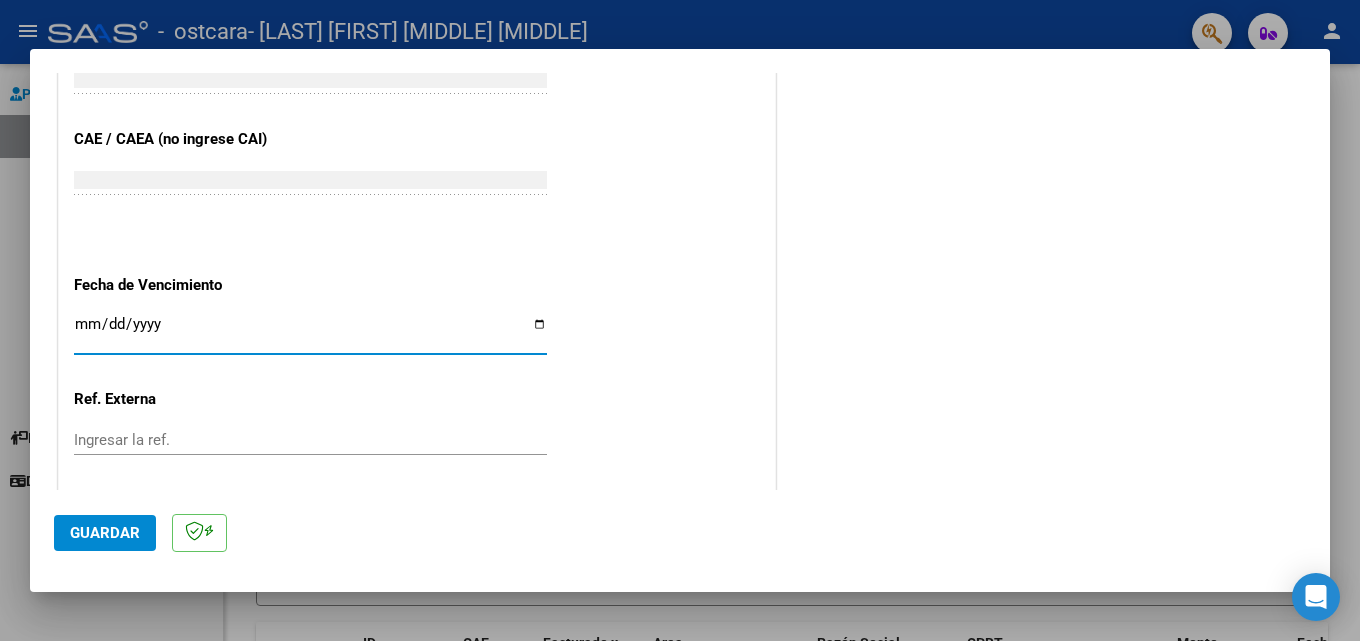 click on "Ingresar la fecha" at bounding box center (310, 332) 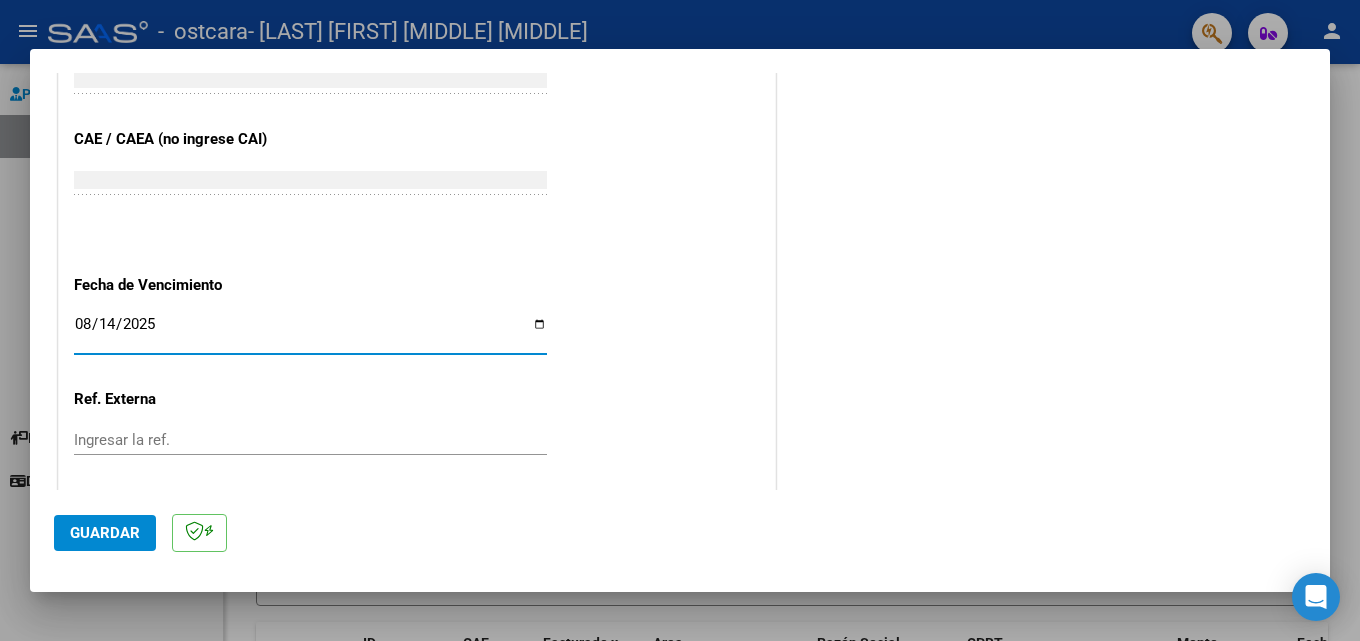 type on "2025-08-14" 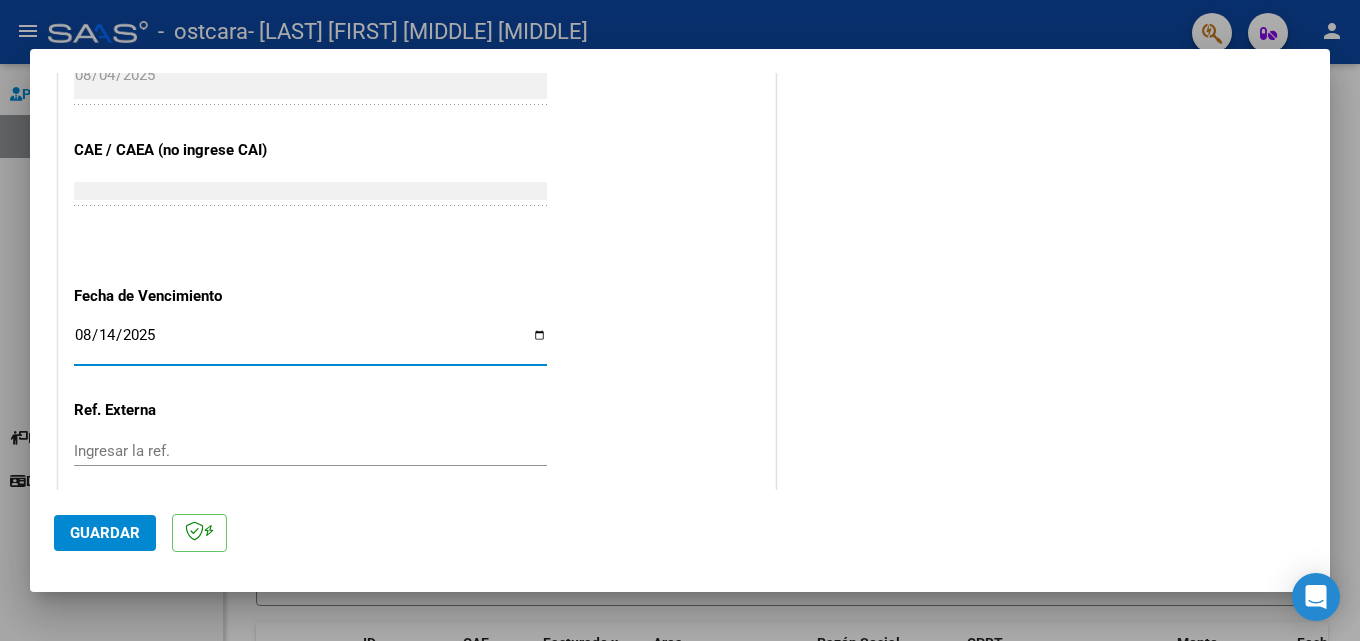 scroll, scrollTop: 1005, scrollLeft: 0, axis: vertical 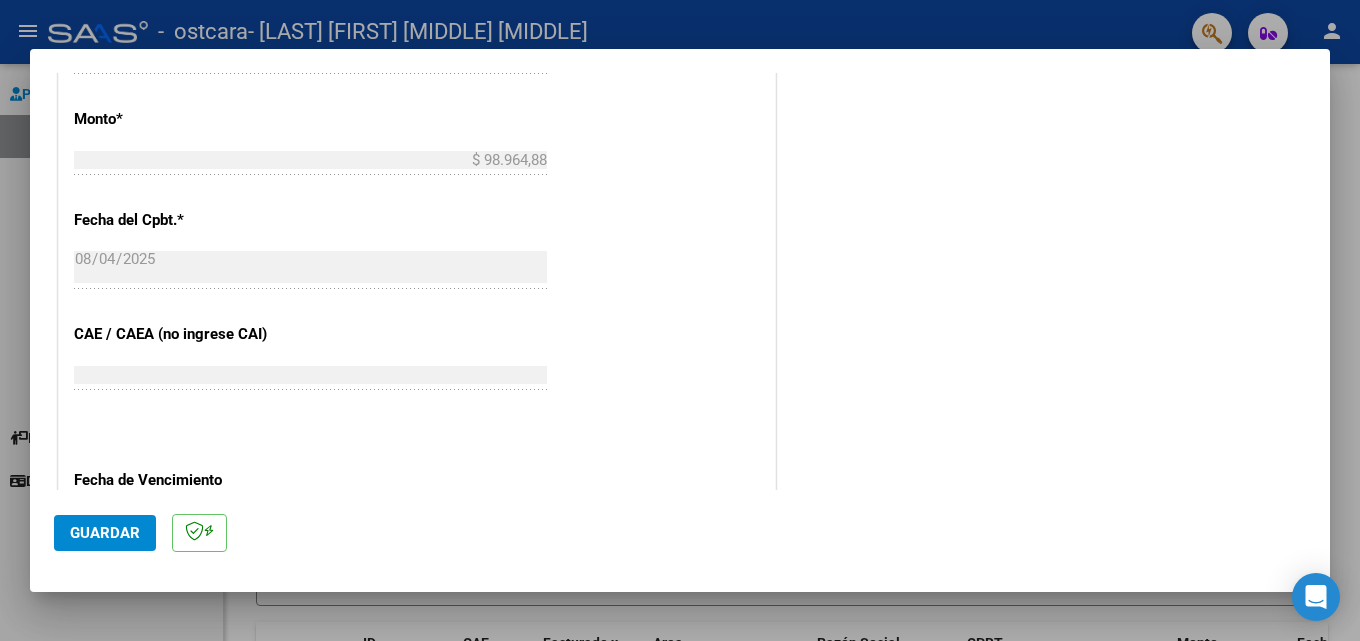 click on "Guardar" 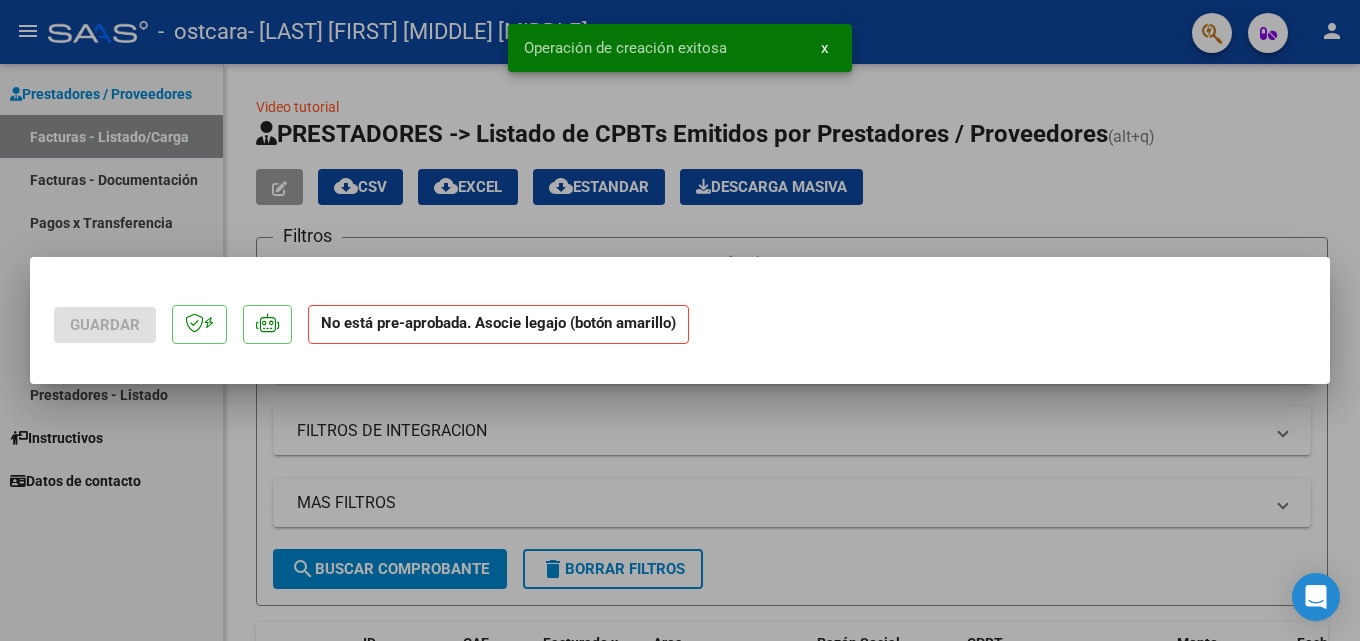 scroll, scrollTop: 0, scrollLeft: 0, axis: both 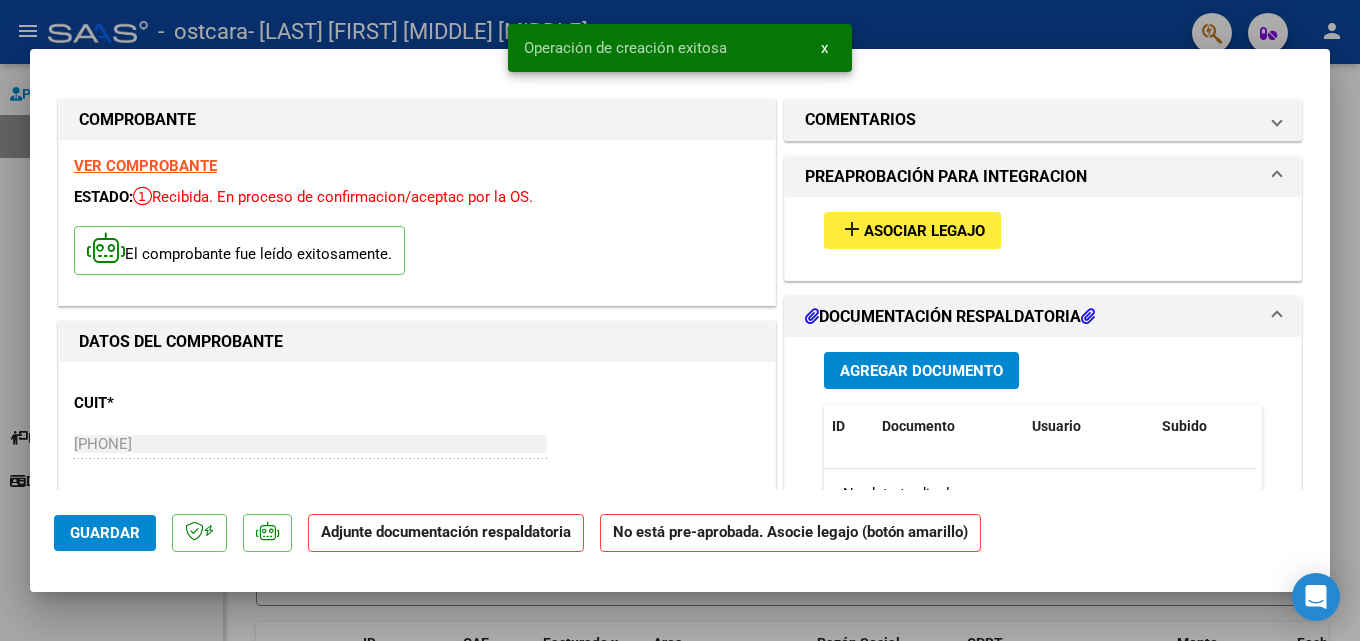 click on "add" at bounding box center (852, 229) 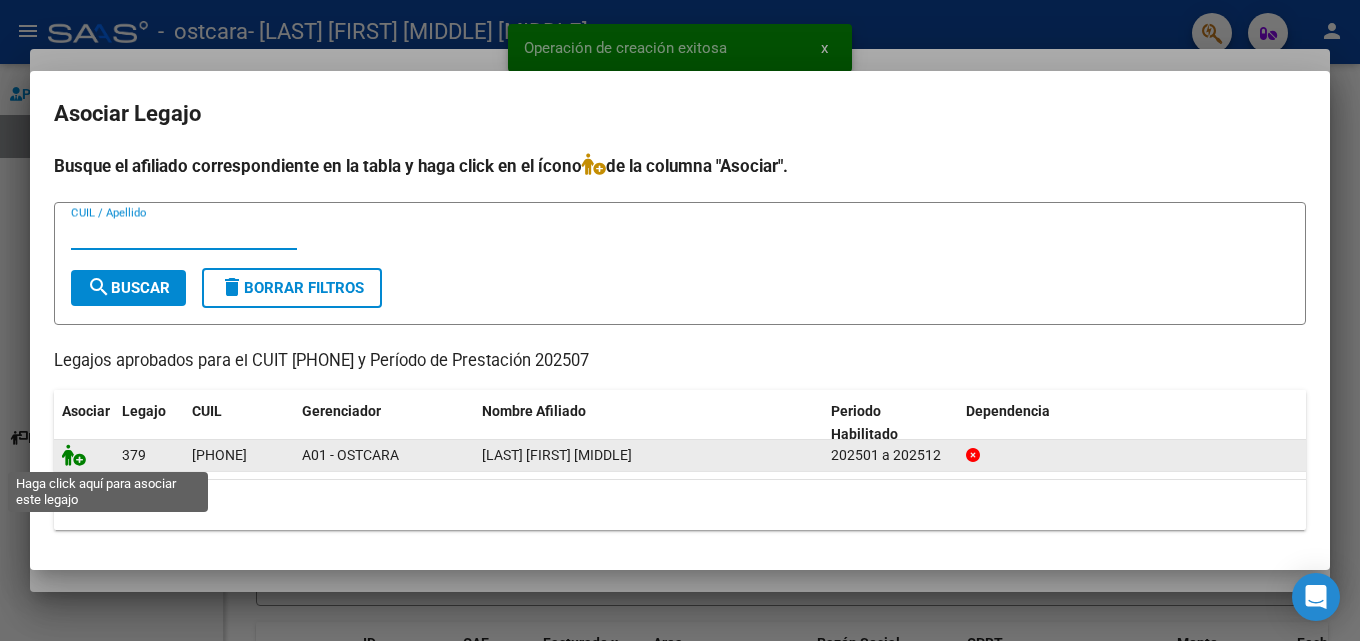 click 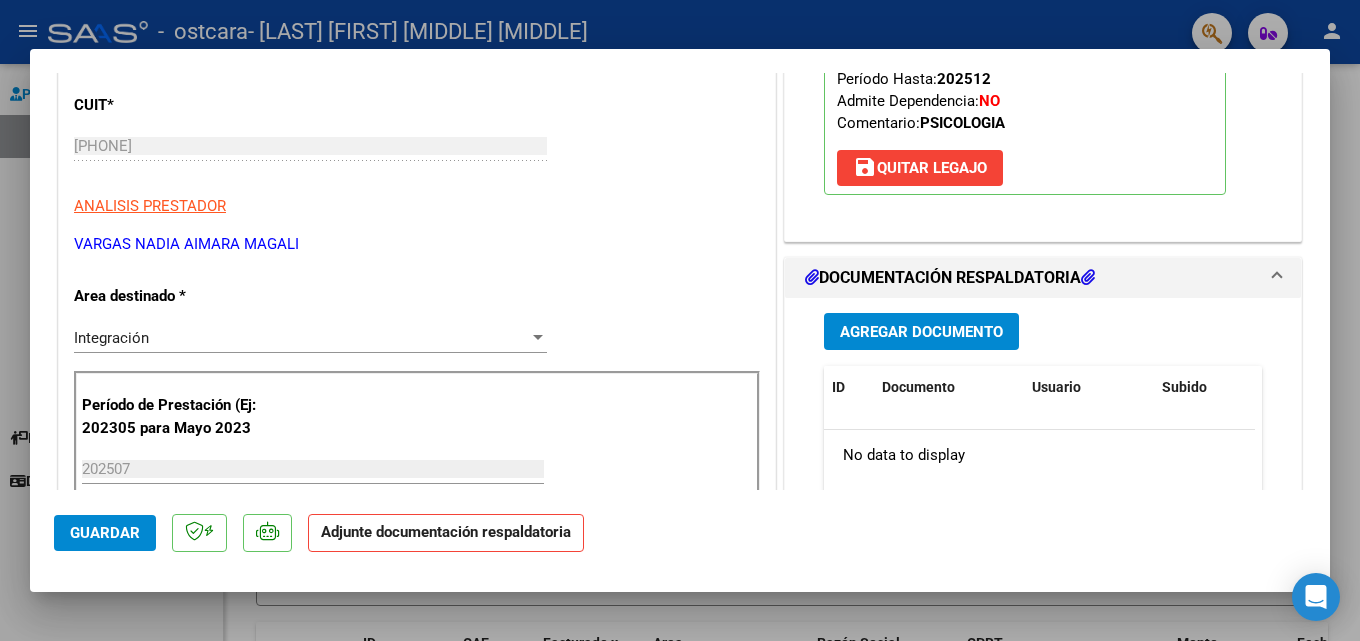 scroll, scrollTop: 300, scrollLeft: 0, axis: vertical 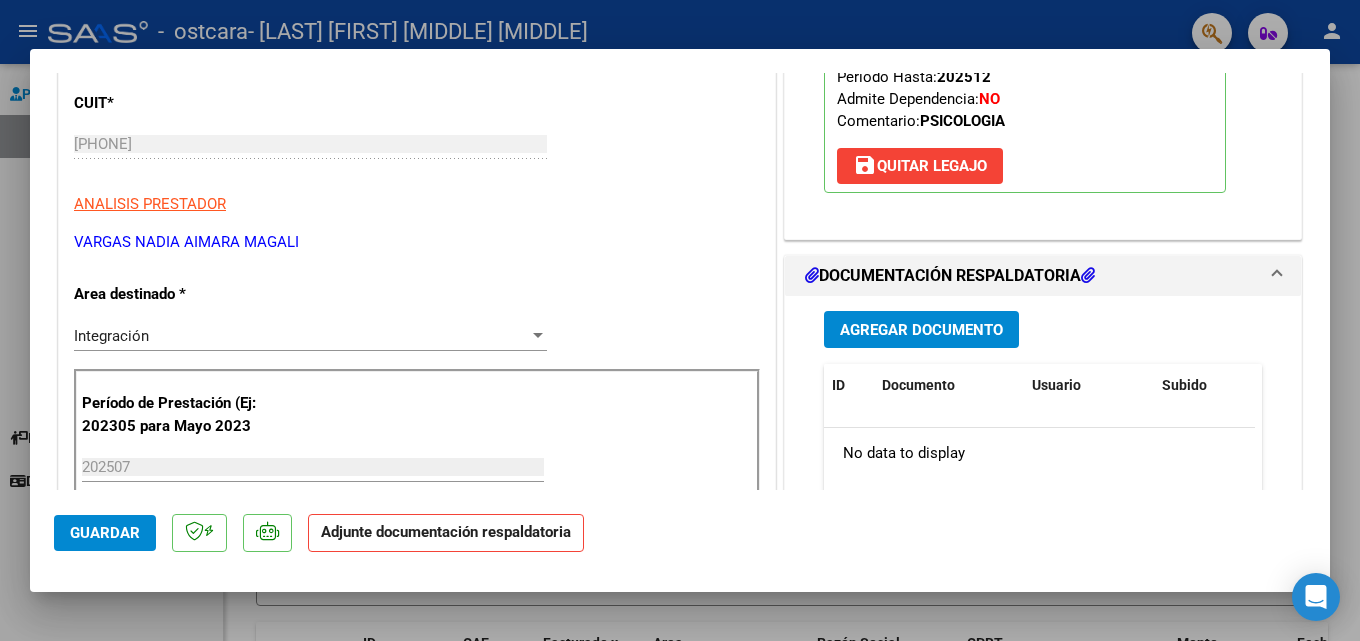 click on "Agregar Documento" at bounding box center [921, 330] 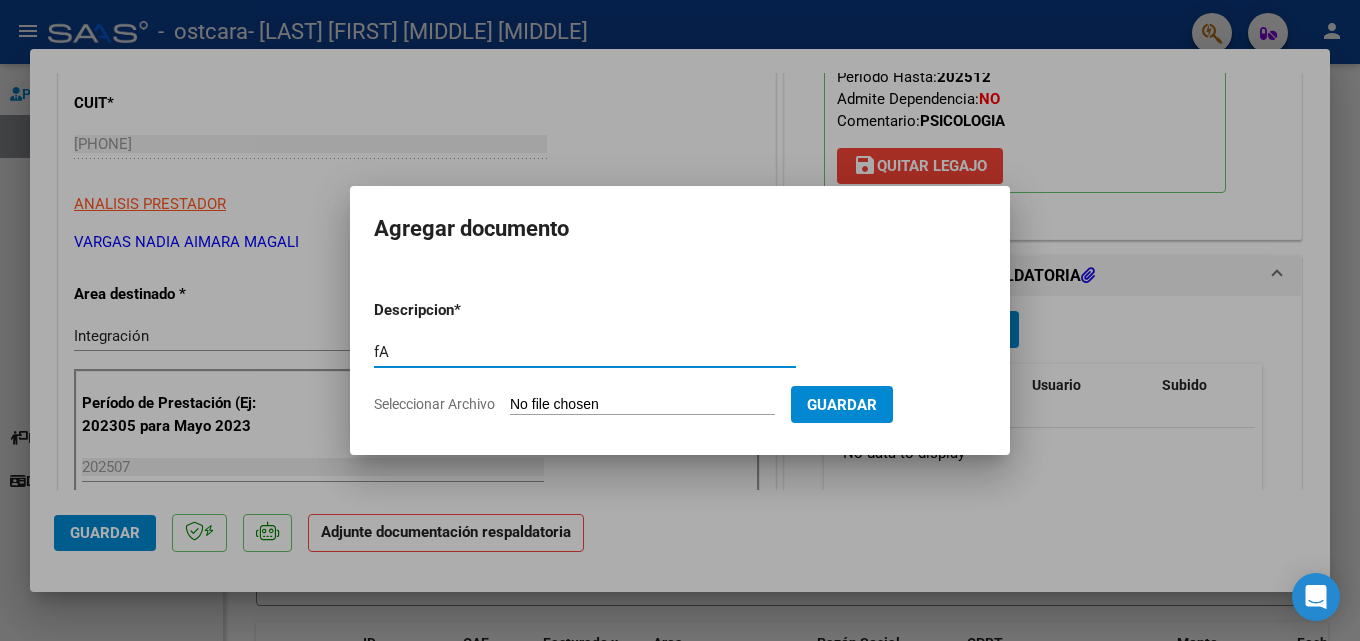 type on "f" 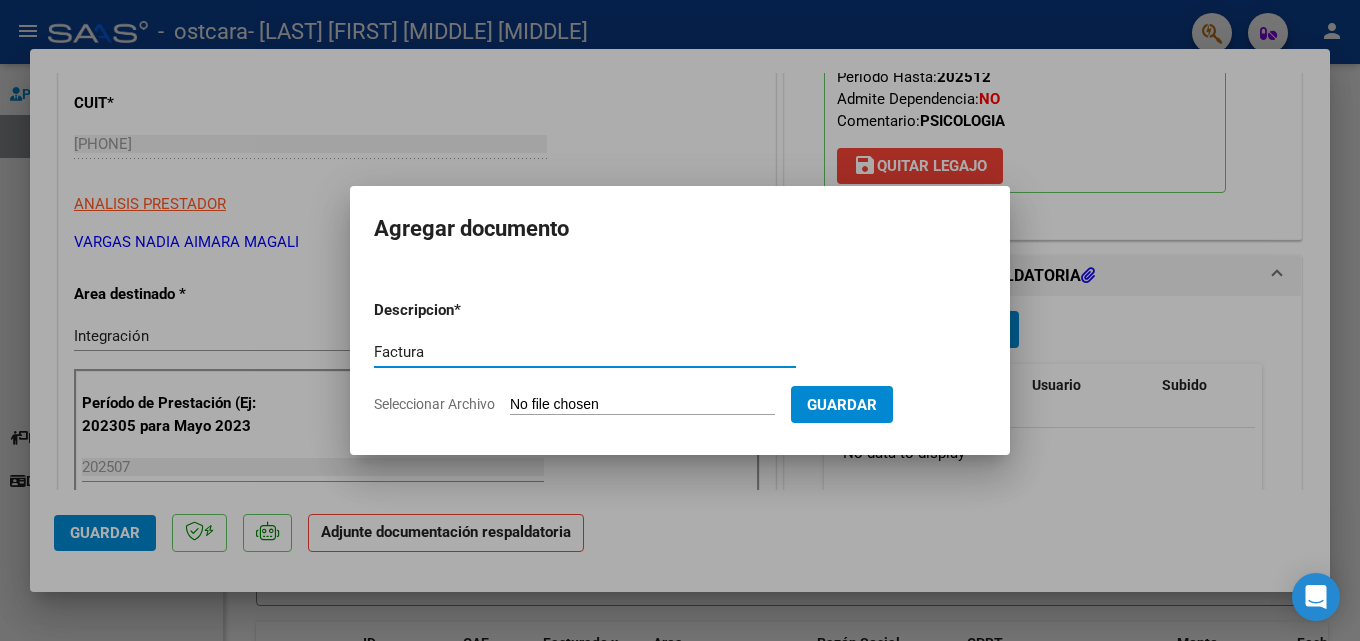 type on "Factura" 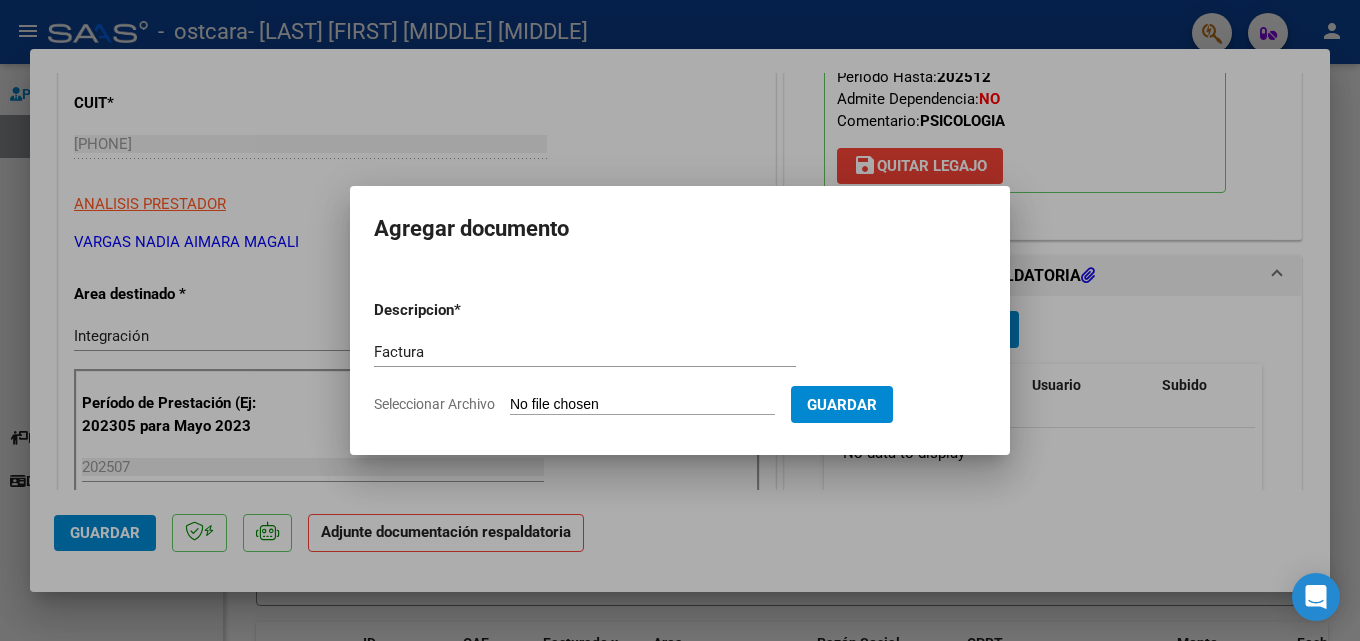 click on "Seleccionar Archivo" at bounding box center [642, 405] 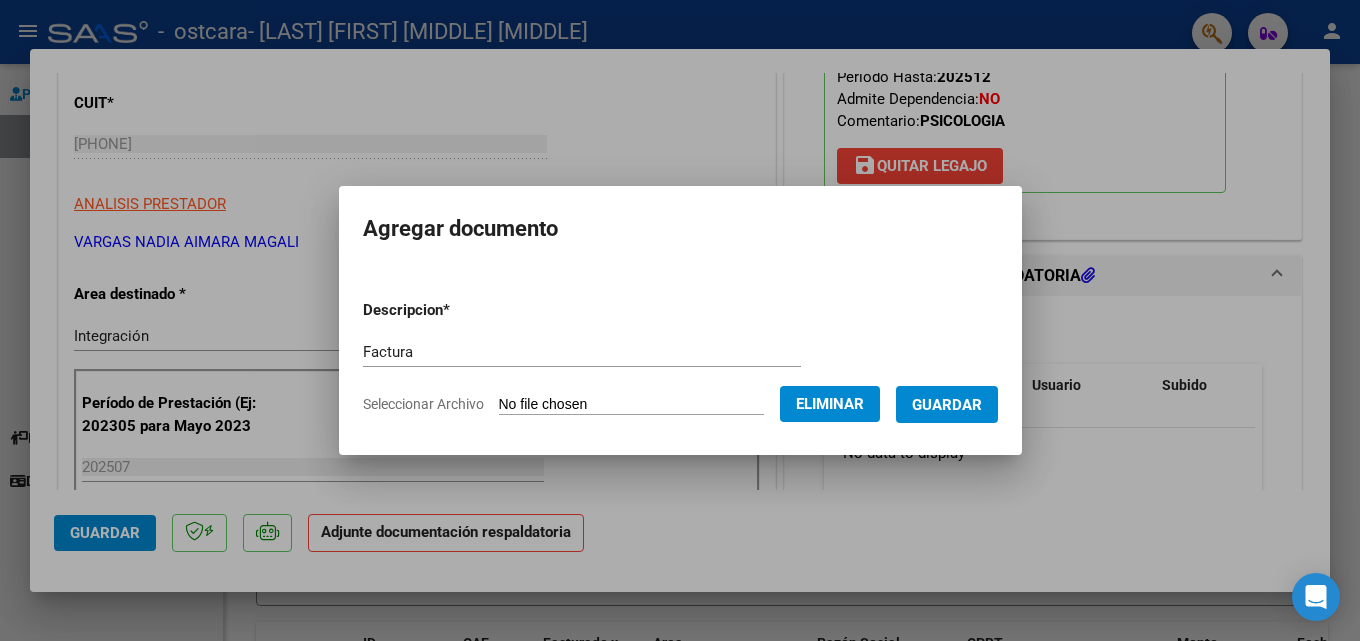 click on "Guardar" at bounding box center (947, 405) 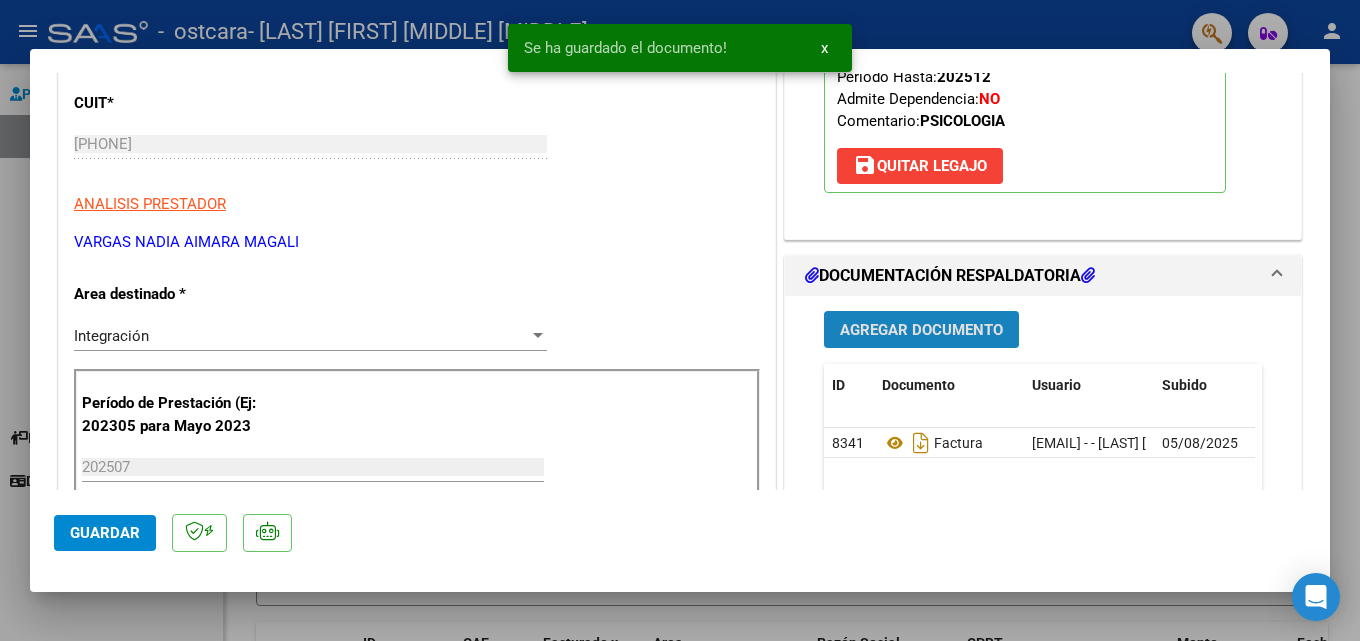 click on "Agregar Documento" at bounding box center (921, 329) 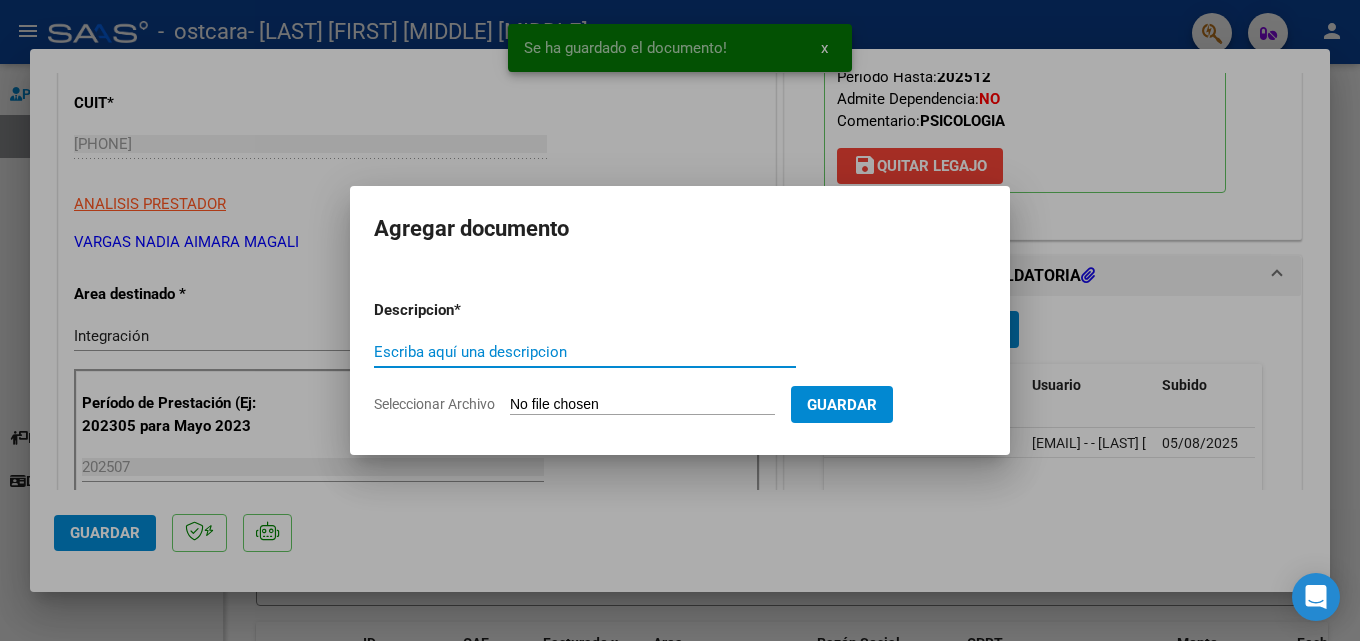 type on "p" 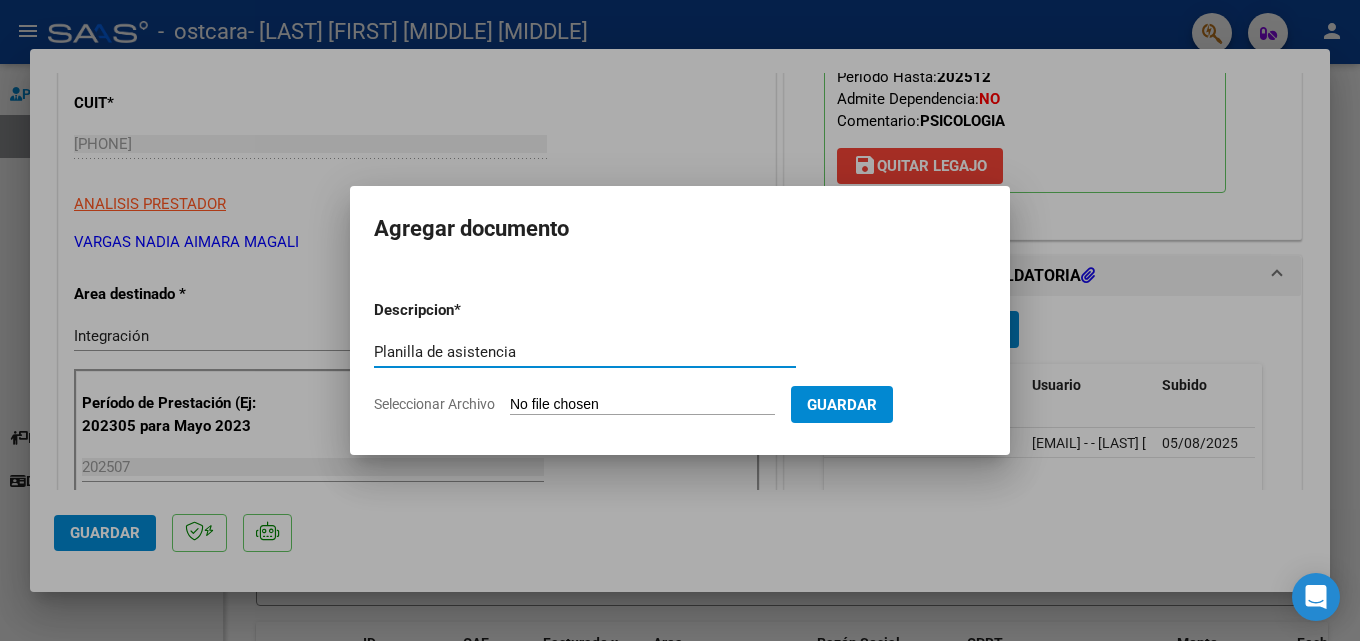 type on "Planilla de asistencia" 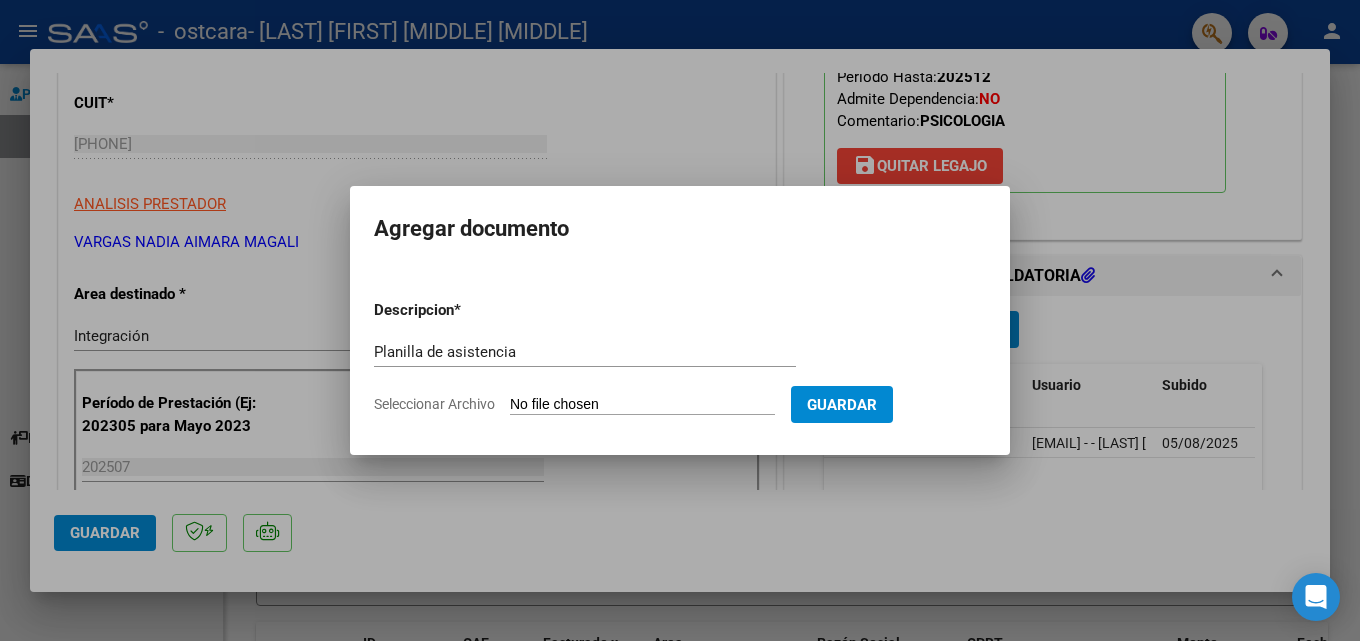 click on "Seleccionar Archivo" at bounding box center [642, 405] 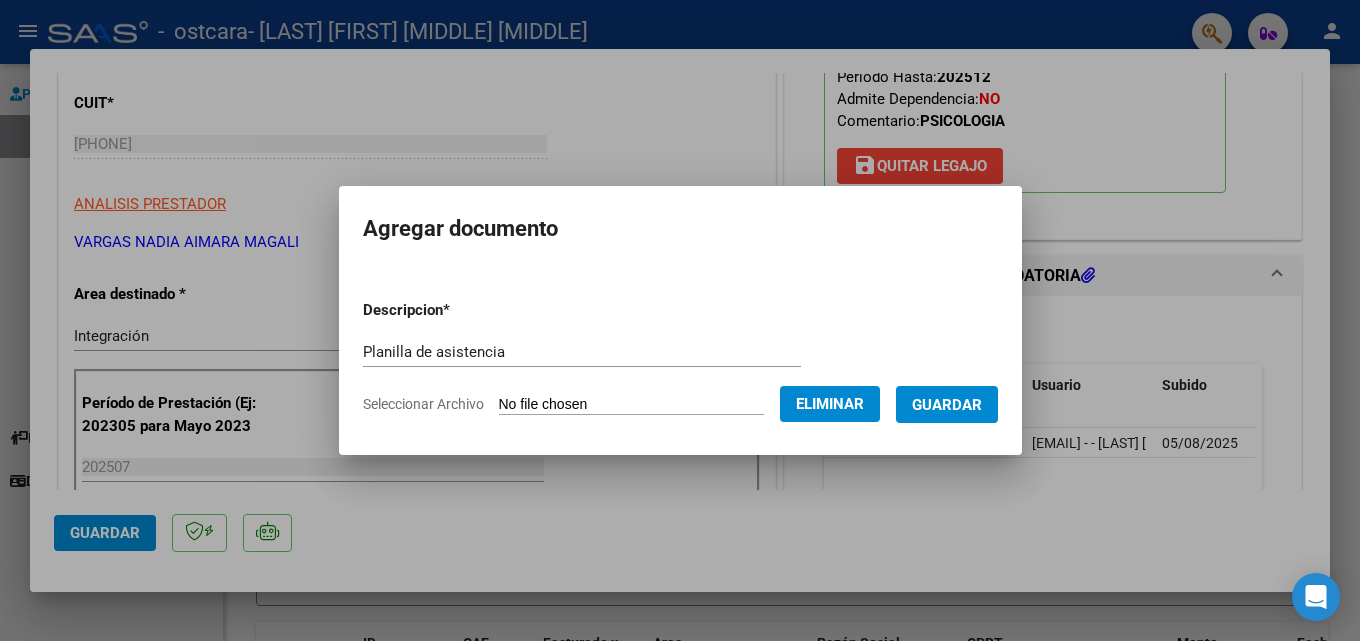 click on "Guardar" at bounding box center [947, 405] 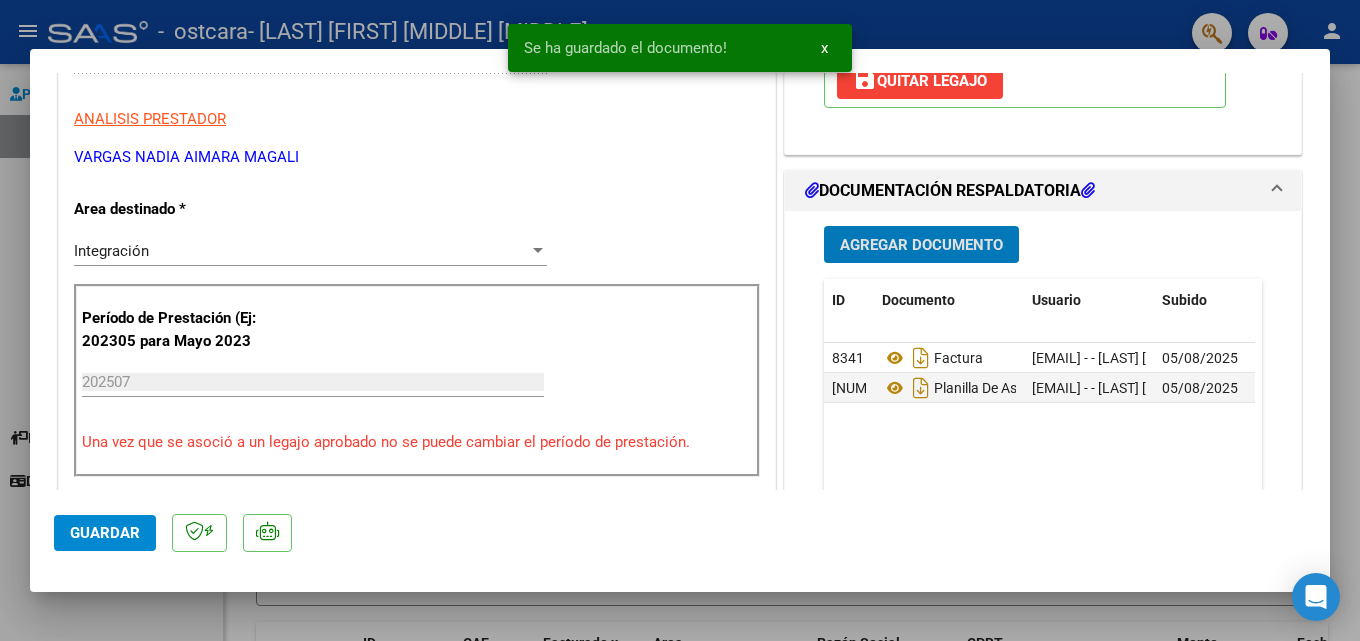 scroll, scrollTop: 500, scrollLeft: 0, axis: vertical 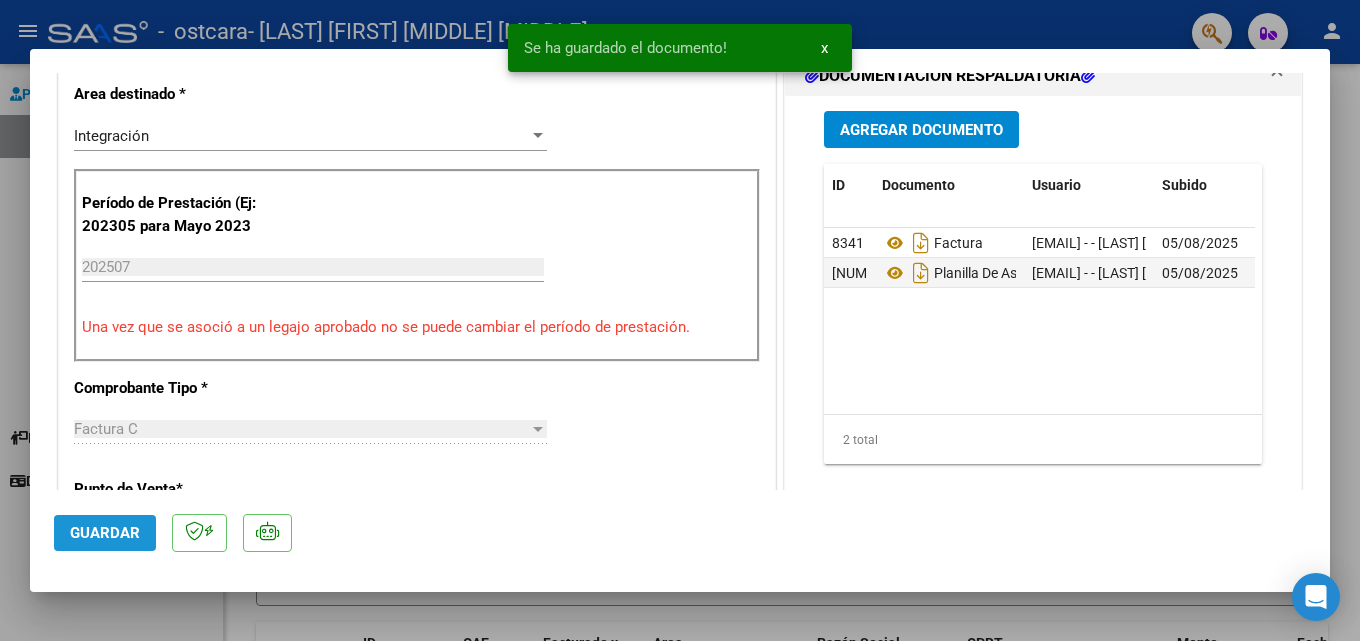 click on "Guardar" 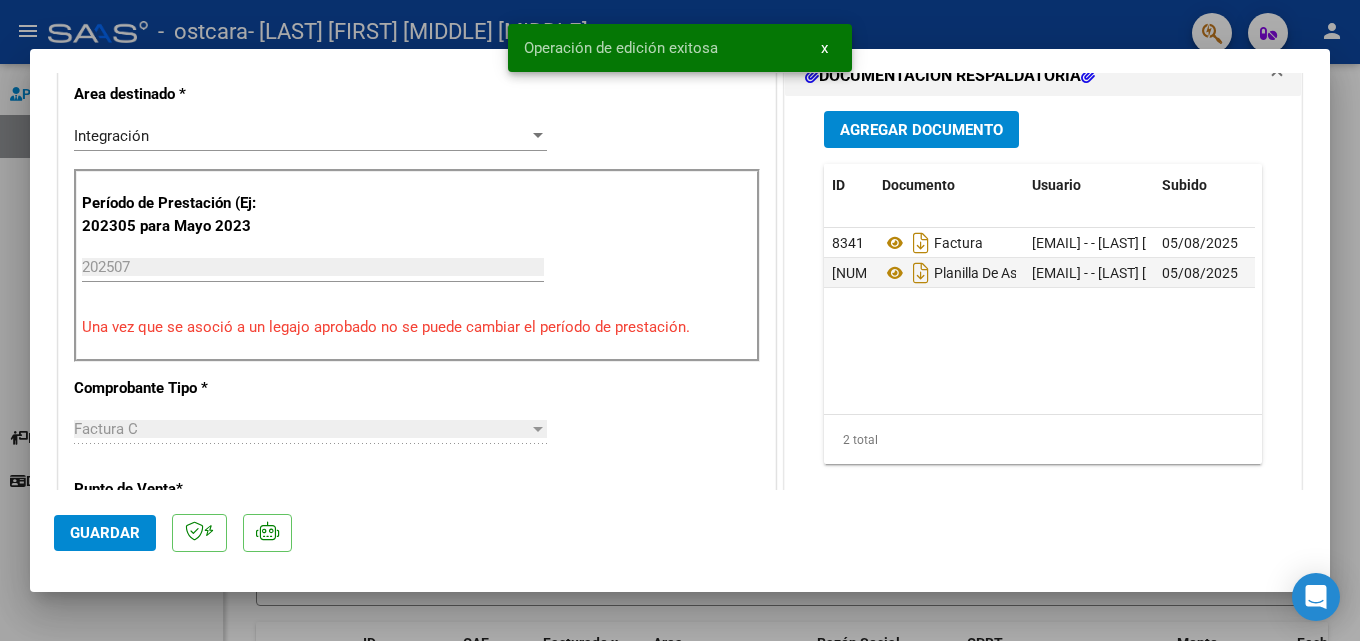 click at bounding box center [680, 320] 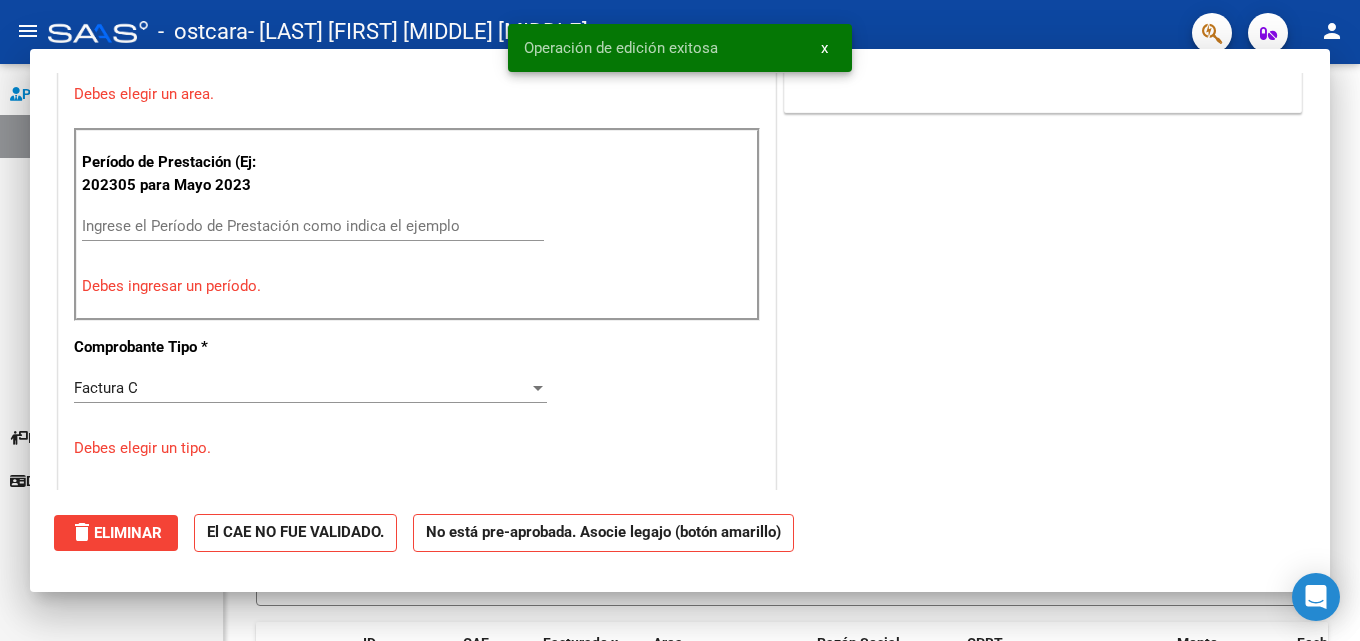 scroll, scrollTop: 0, scrollLeft: 0, axis: both 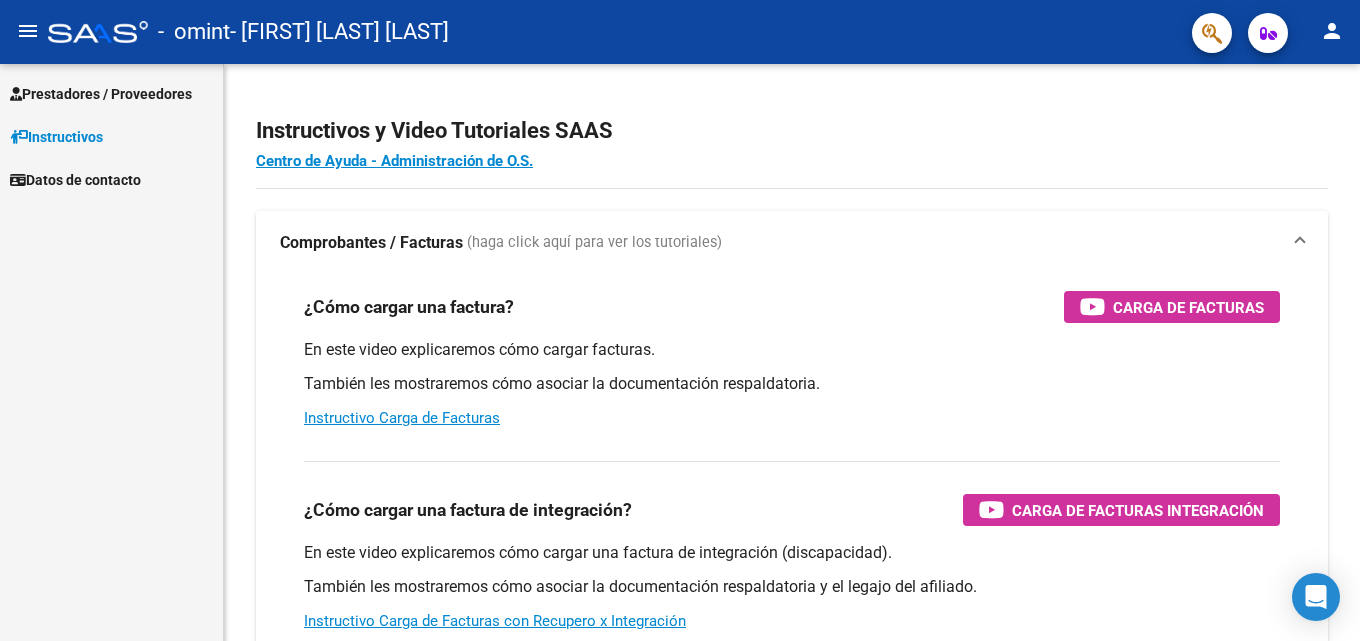 click on "Prestadores / Proveedores" at bounding box center (111, 93) 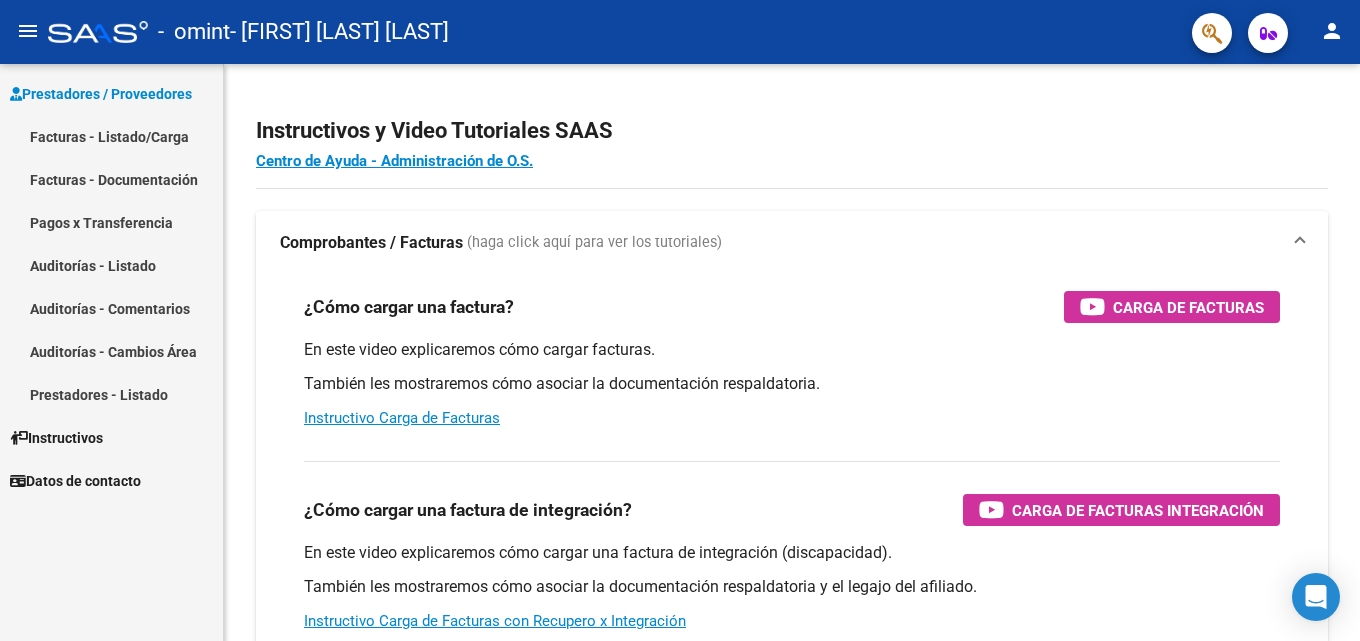 click on "Facturas - Listado/Carga" at bounding box center (111, 136) 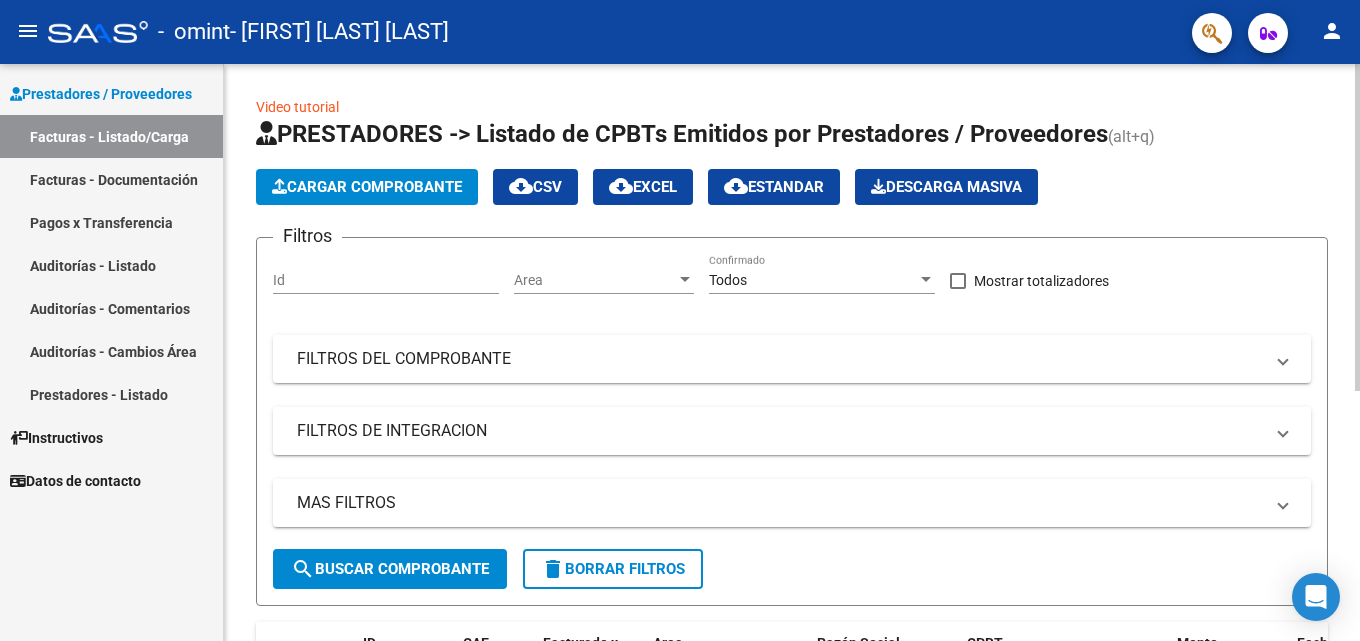 click on "Cargar Comprobante" 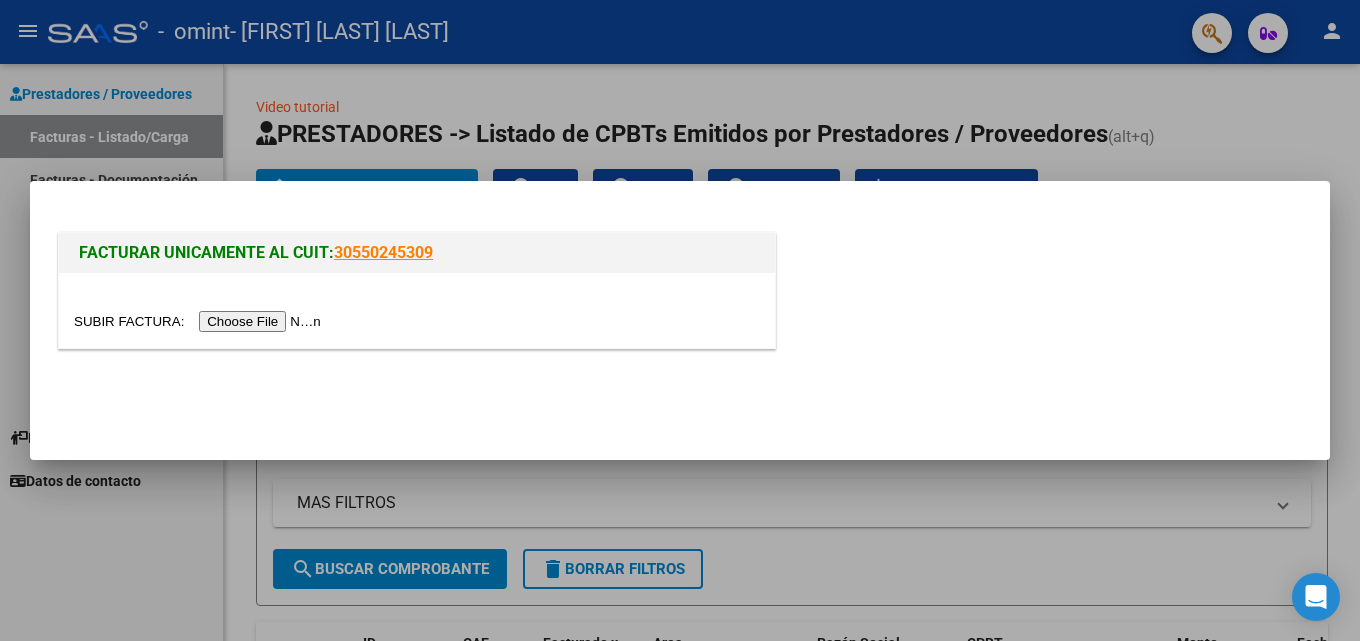 click at bounding box center [200, 321] 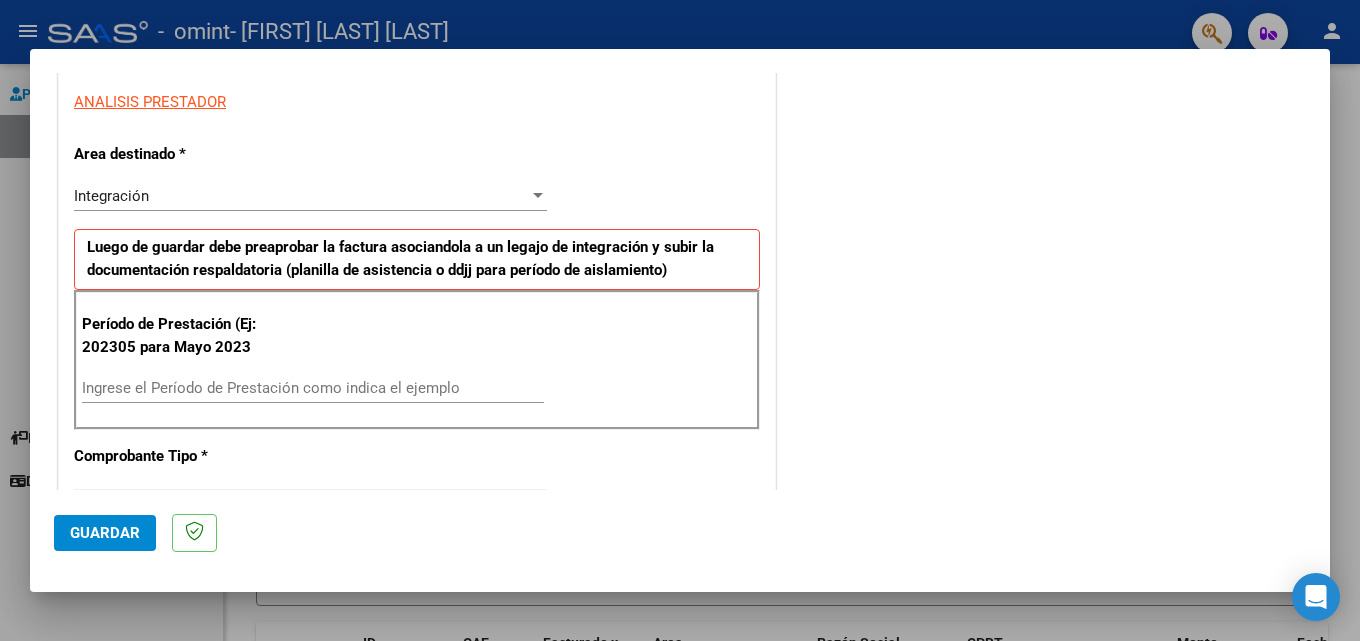 scroll, scrollTop: 400, scrollLeft: 0, axis: vertical 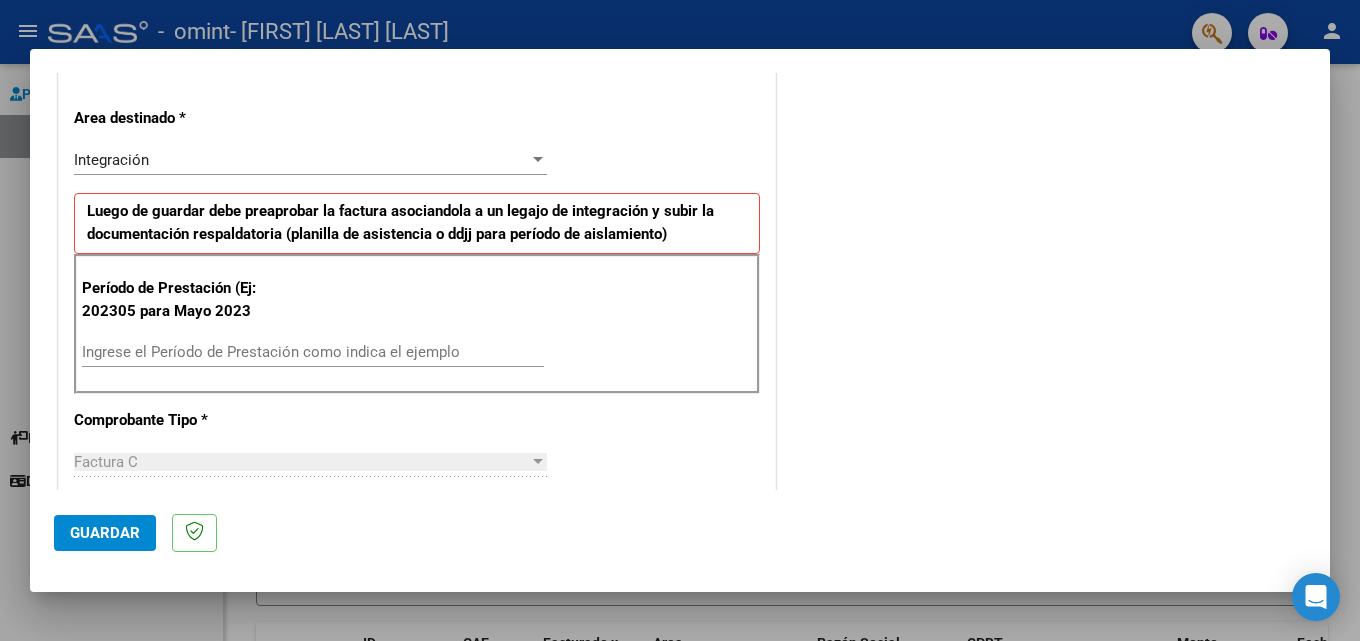 click on "Ingrese el Período de Prestación como indica el ejemplo" at bounding box center (313, 352) 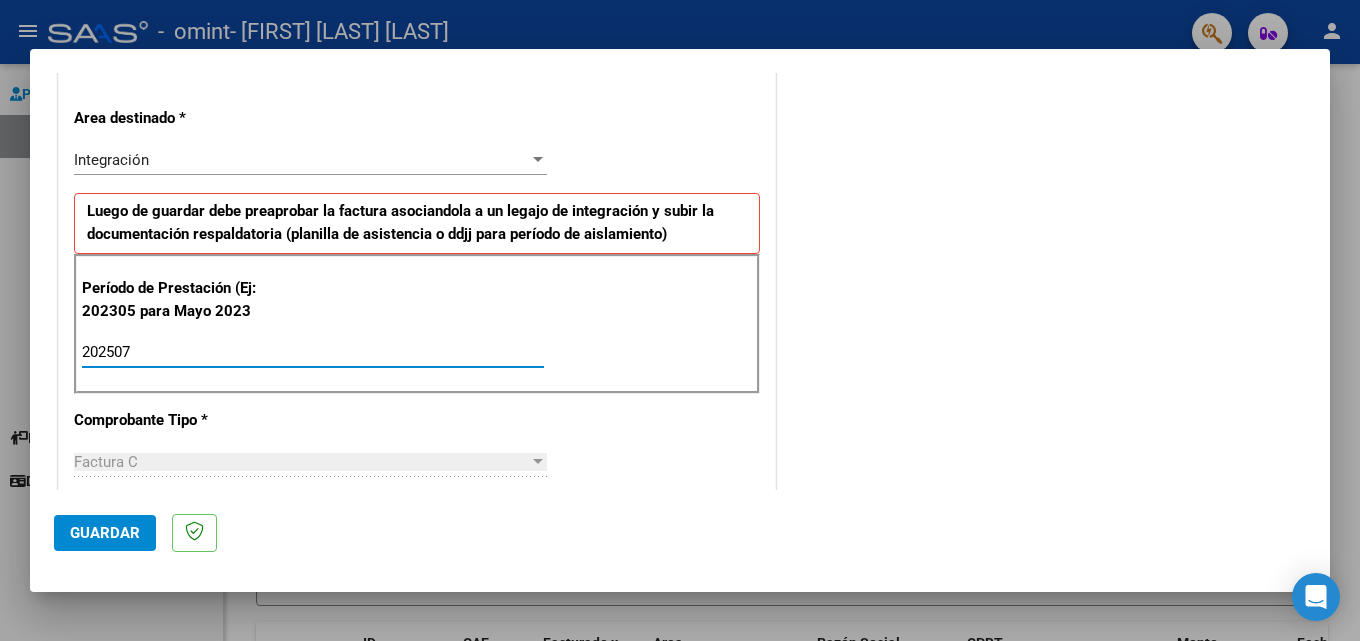 type on "202507" 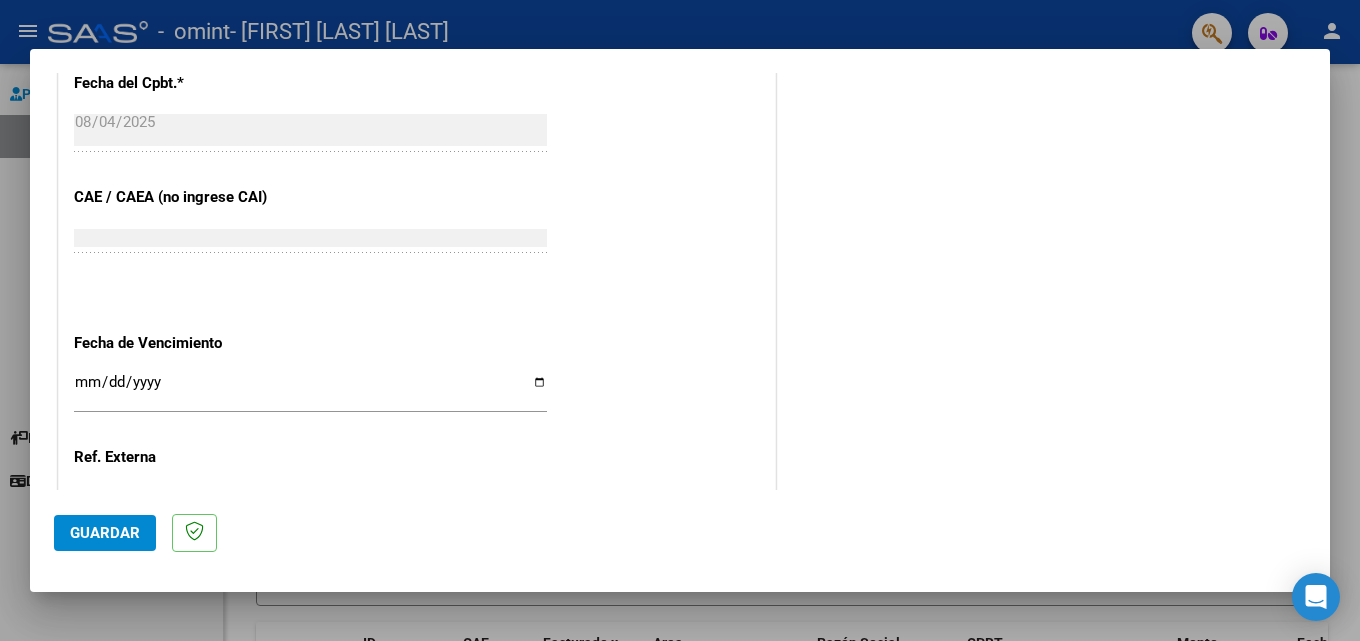 scroll, scrollTop: 1200, scrollLeft: 0, axis: vertical 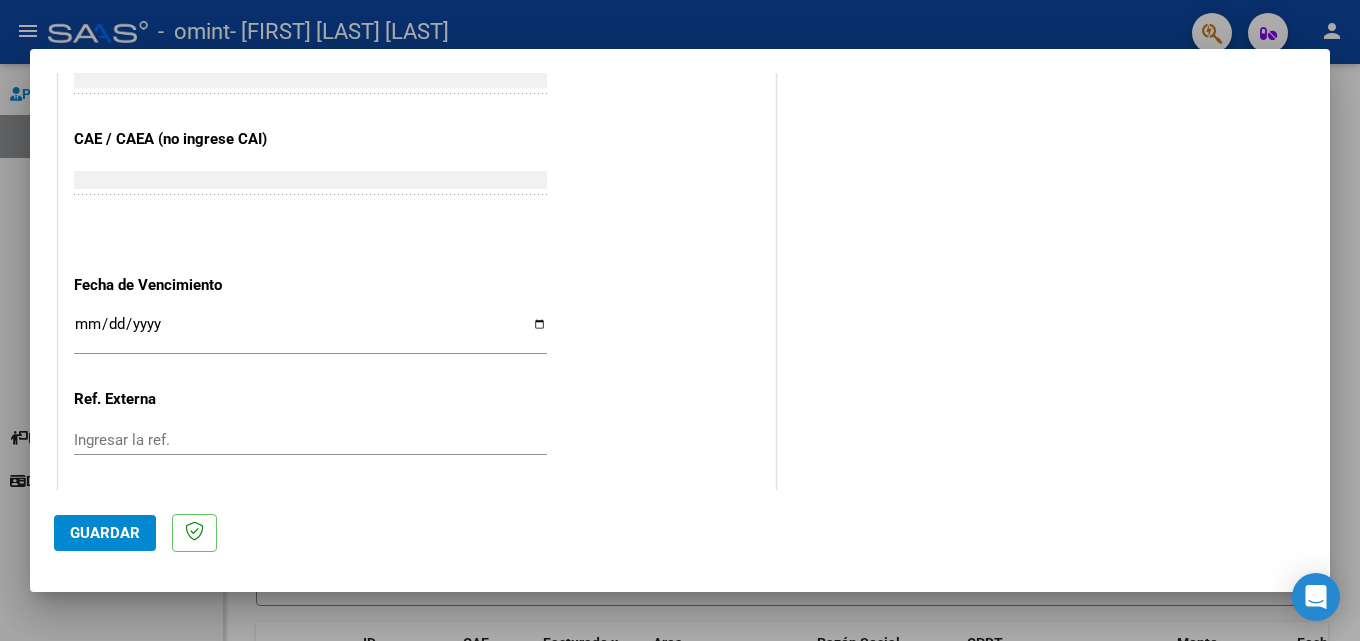 click on "Ingresar la fecha" at bounding box center [310, 332] 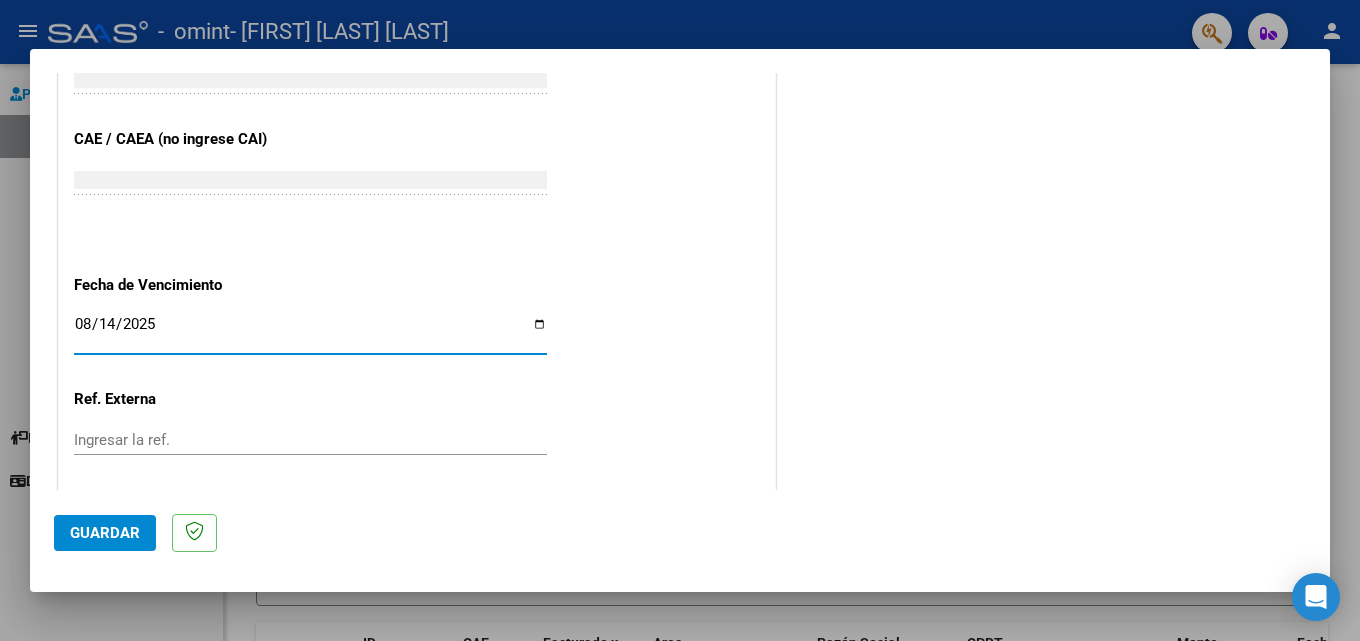 type on "2025-08-14" 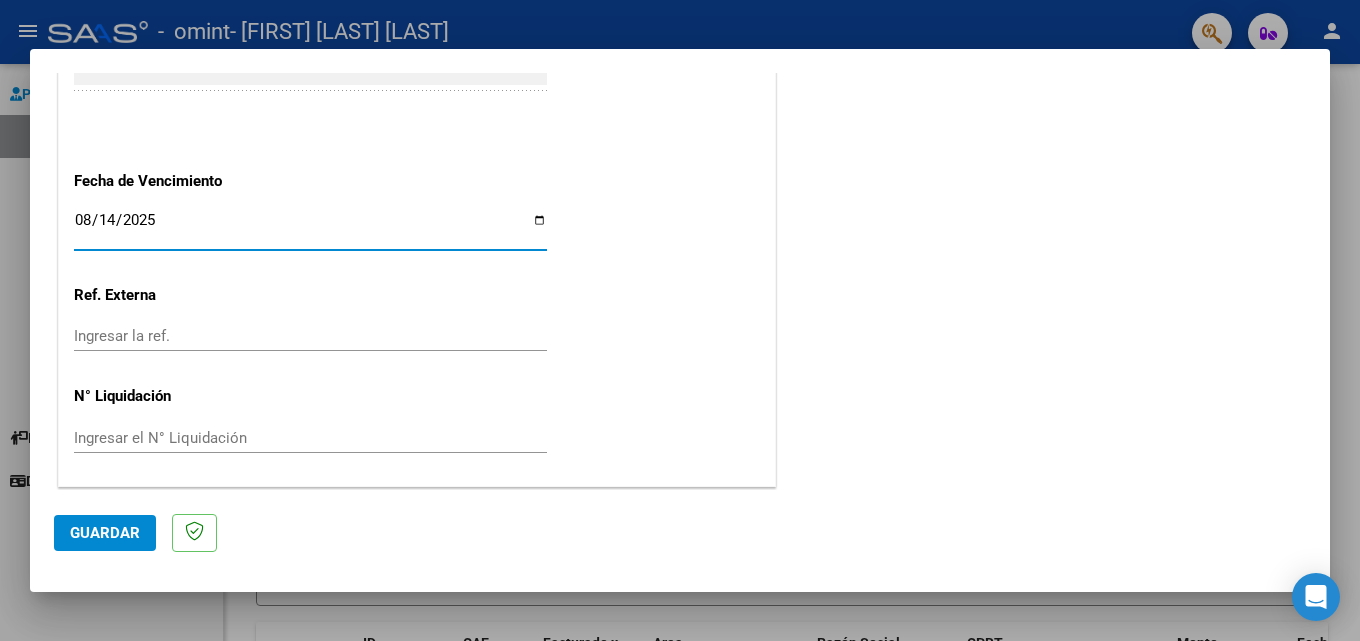 scroll, scrollTop: 1305, scrollLeft: 0, axis: vertical 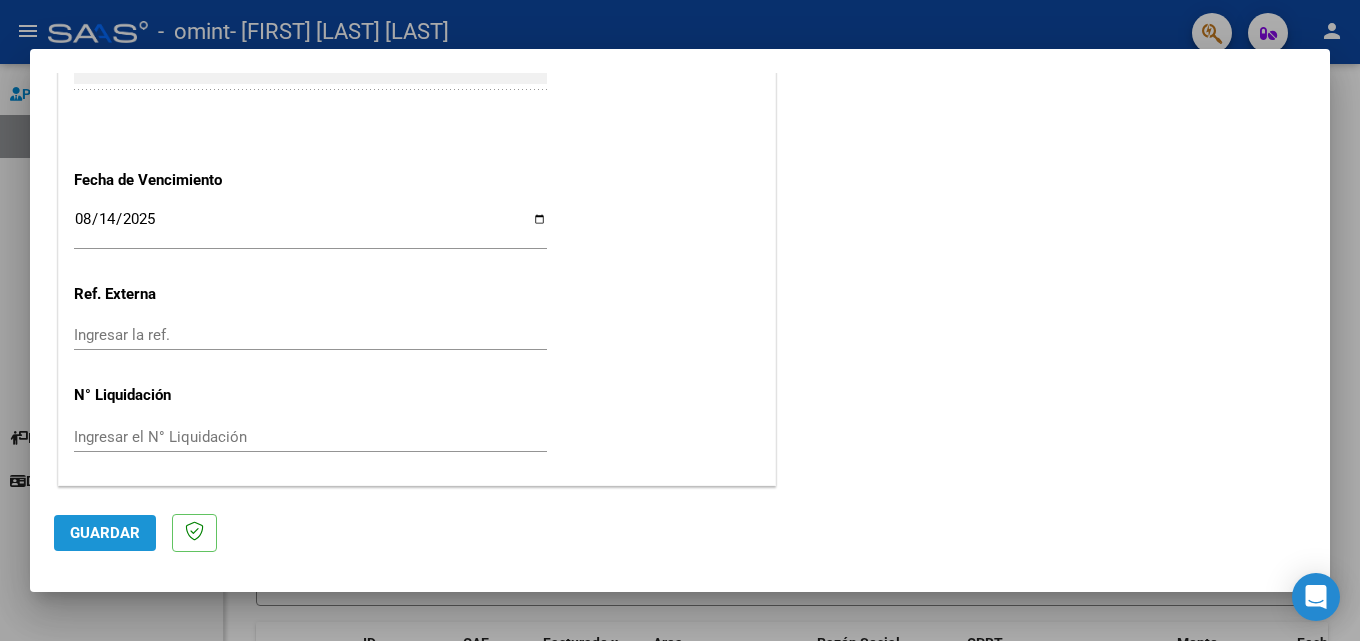 click on "Guardar" 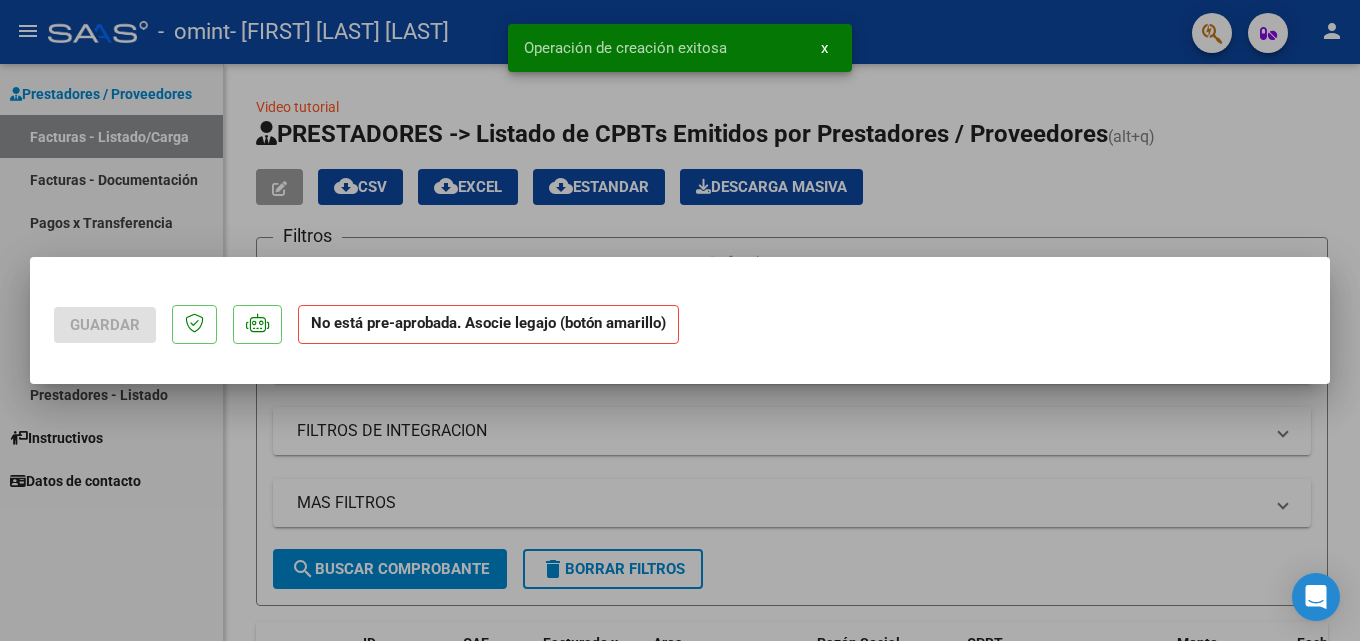 scroll, scrollTop: 0, scrollLeft: 0, axis: both 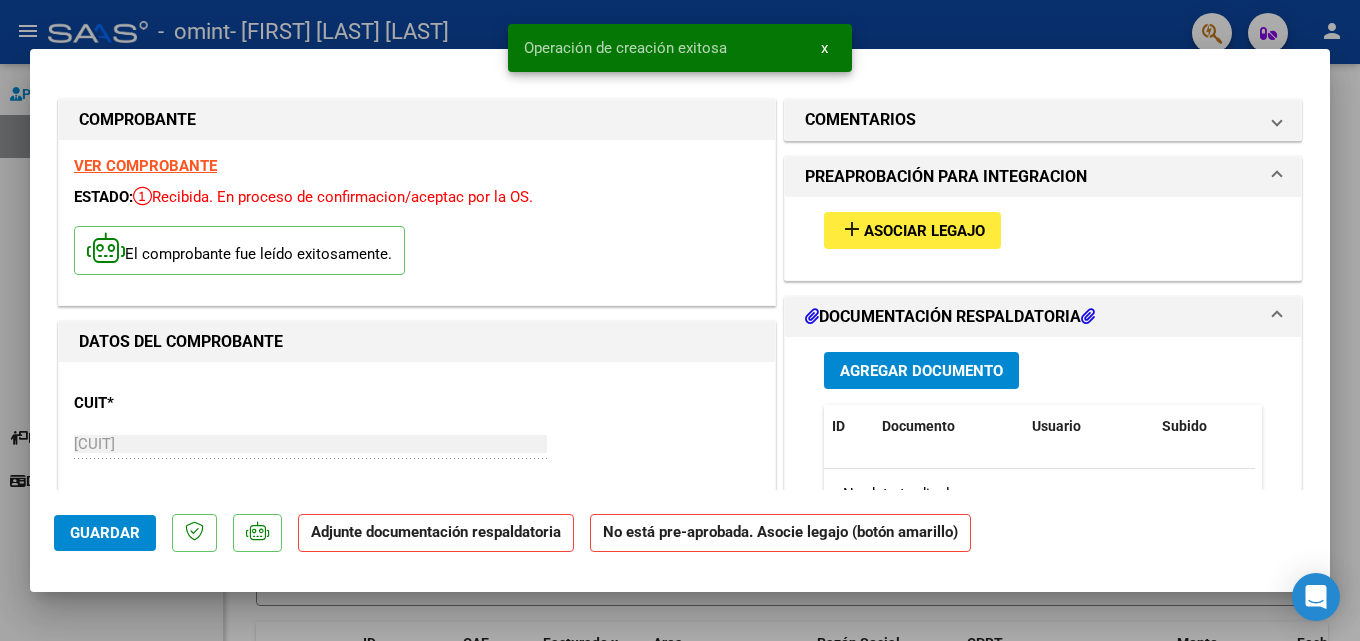 click on "add Asociar Legajo" at bounding box center [912, 230] 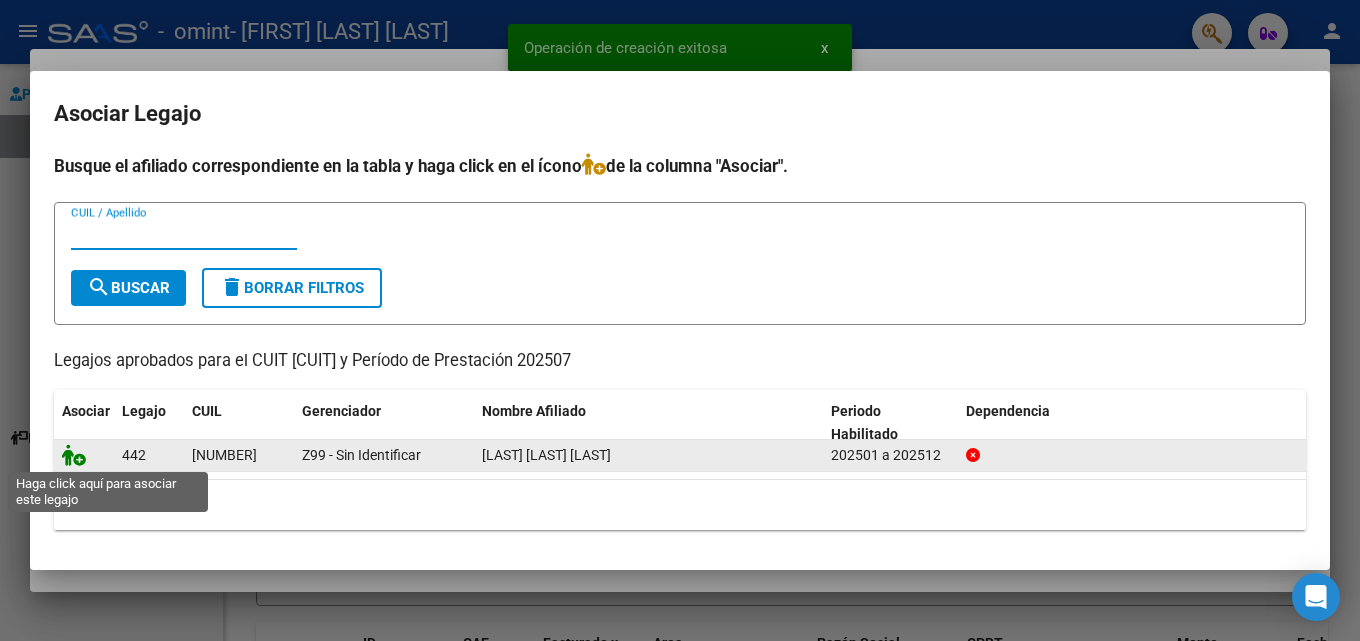 click 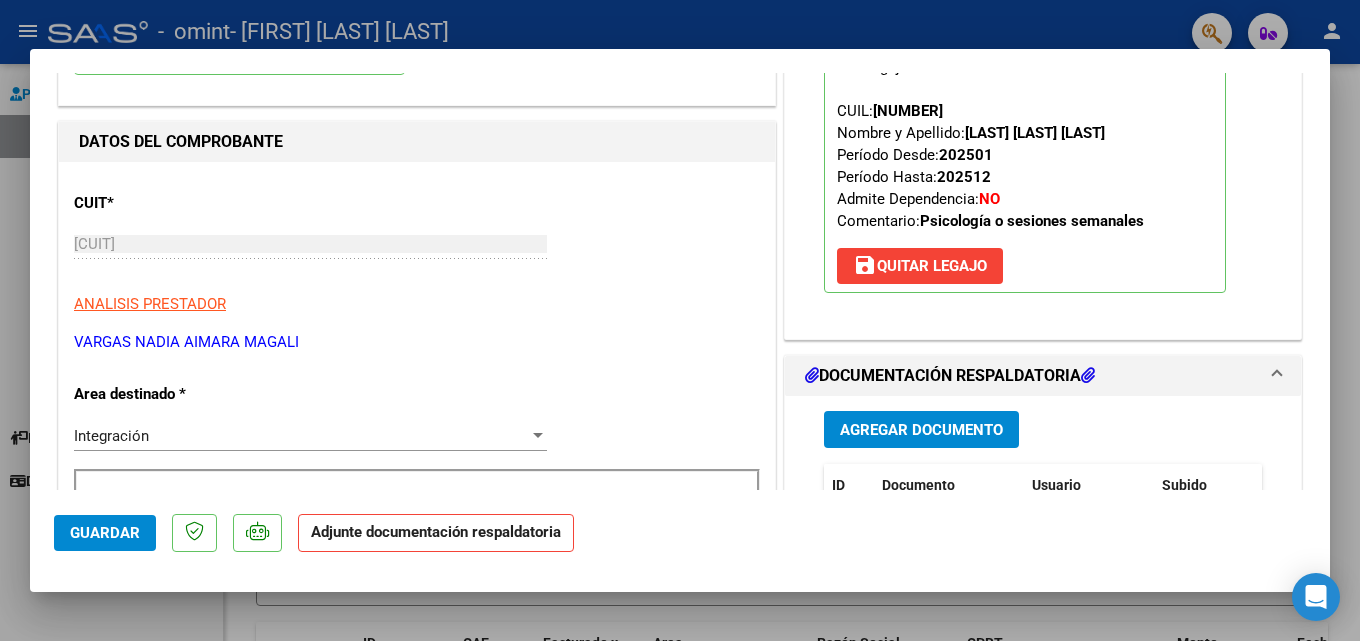 scroll, scrollTop: 400, scrollLeft: 0, axis: vertical 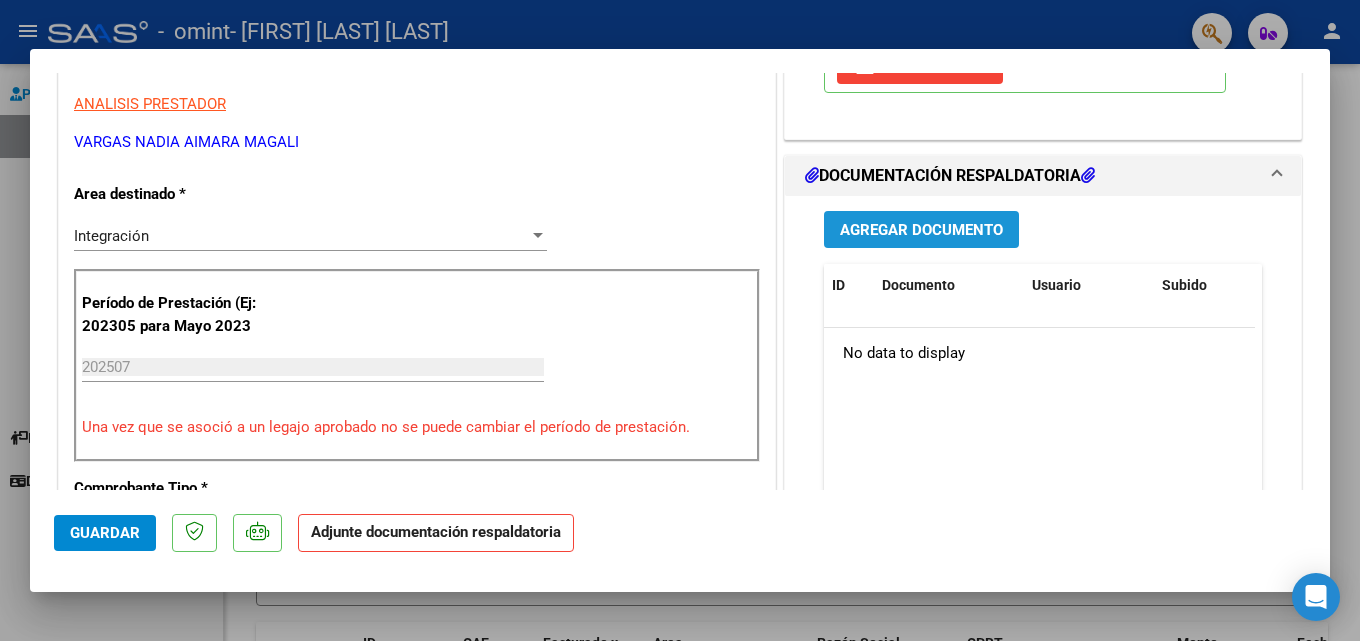 click on "Agregar Documento" at bounding box center (921, 230) 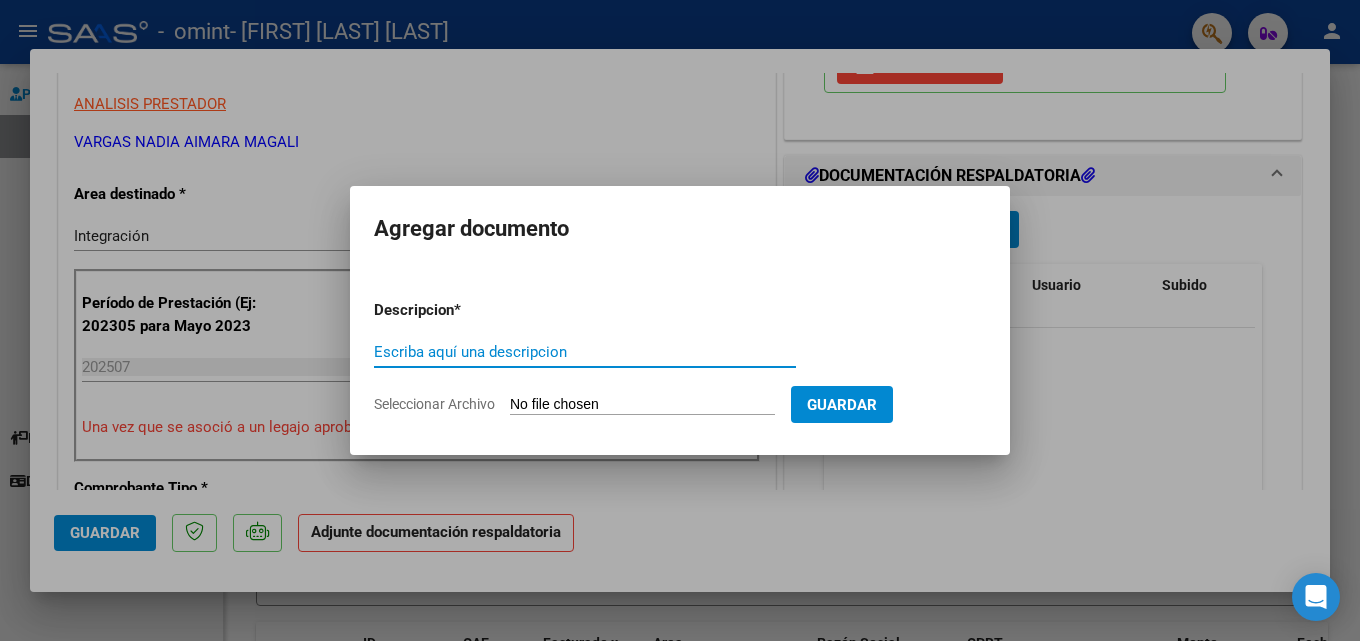 click on "Escriba aquí una descripcion" at bounding box center (585, 352) 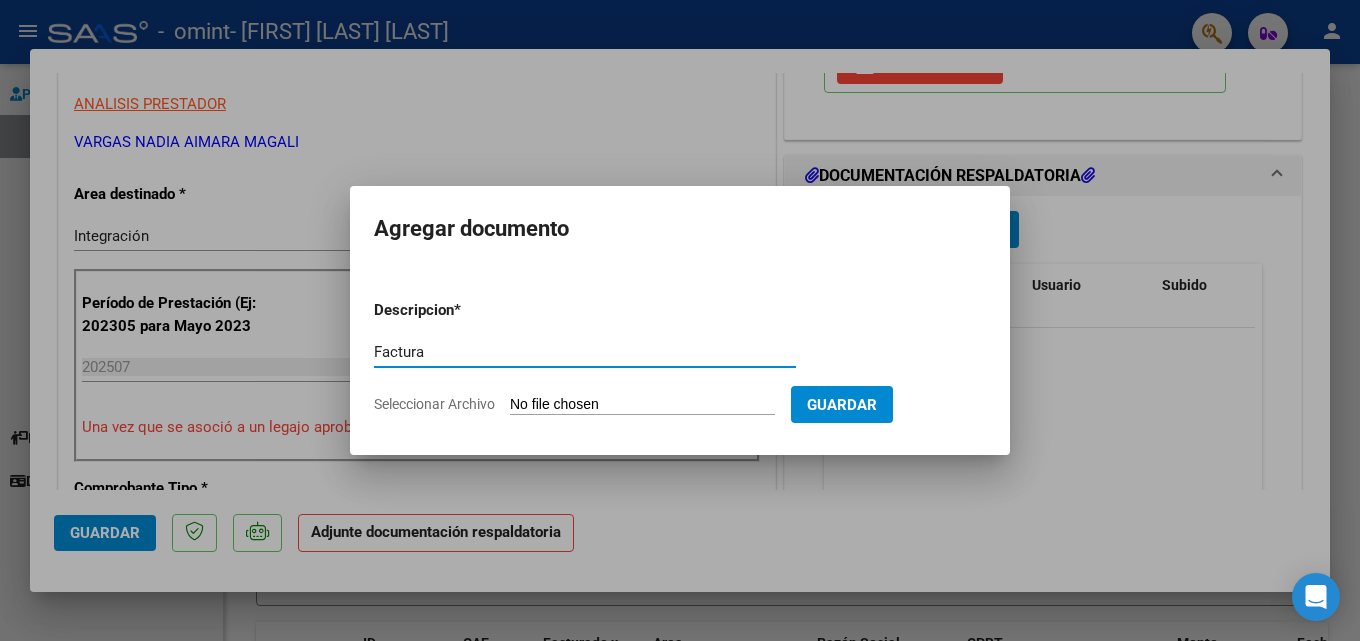 type on "Factura" 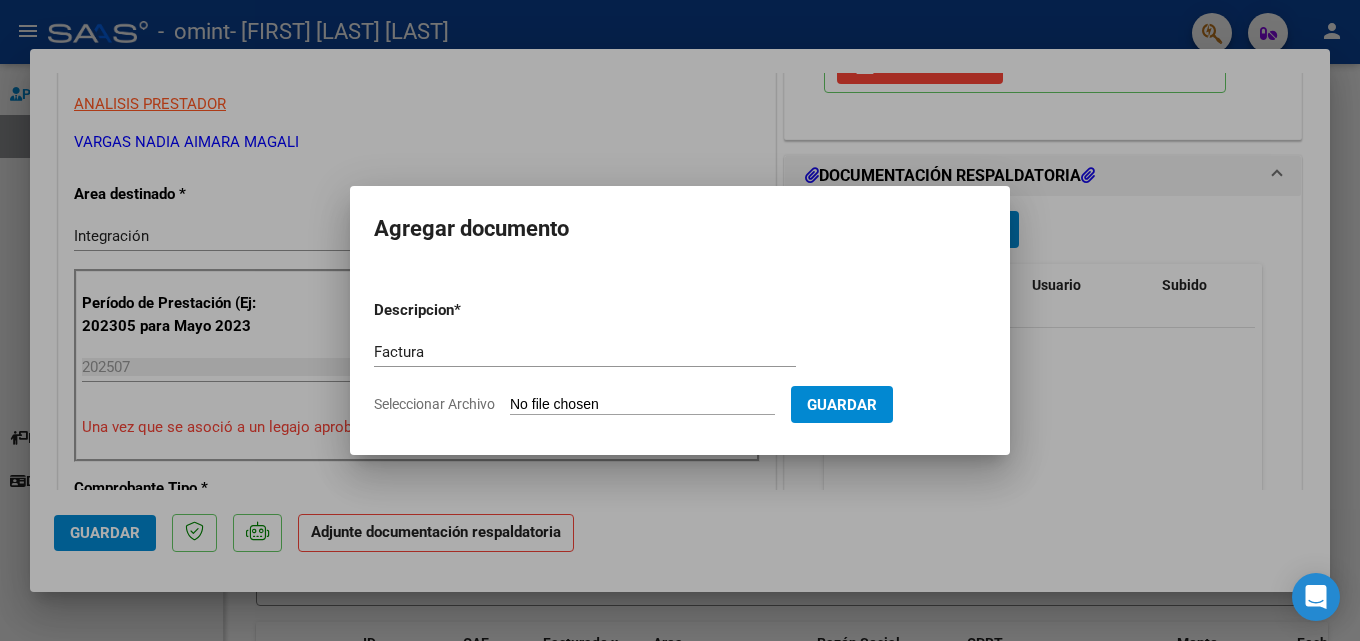 type on "C:\fakepath\27362366440_011_00003_00000719.pdf" 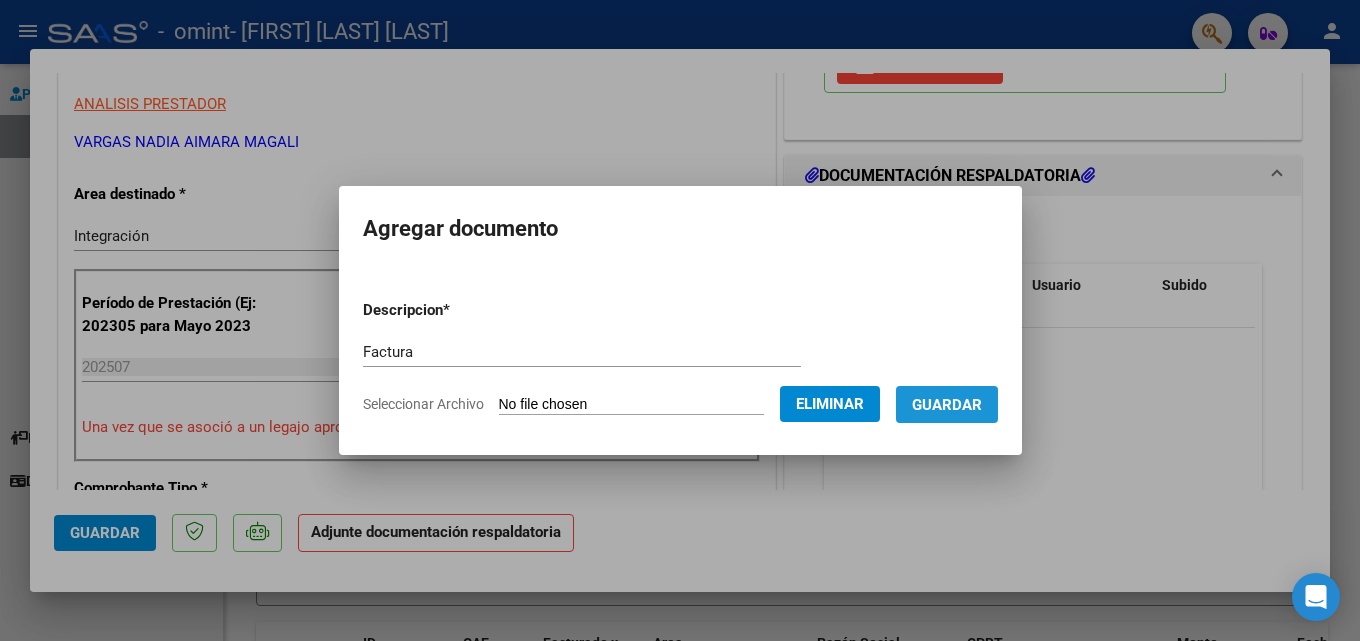 click on "Guardar" at bounding box center [947, 405] 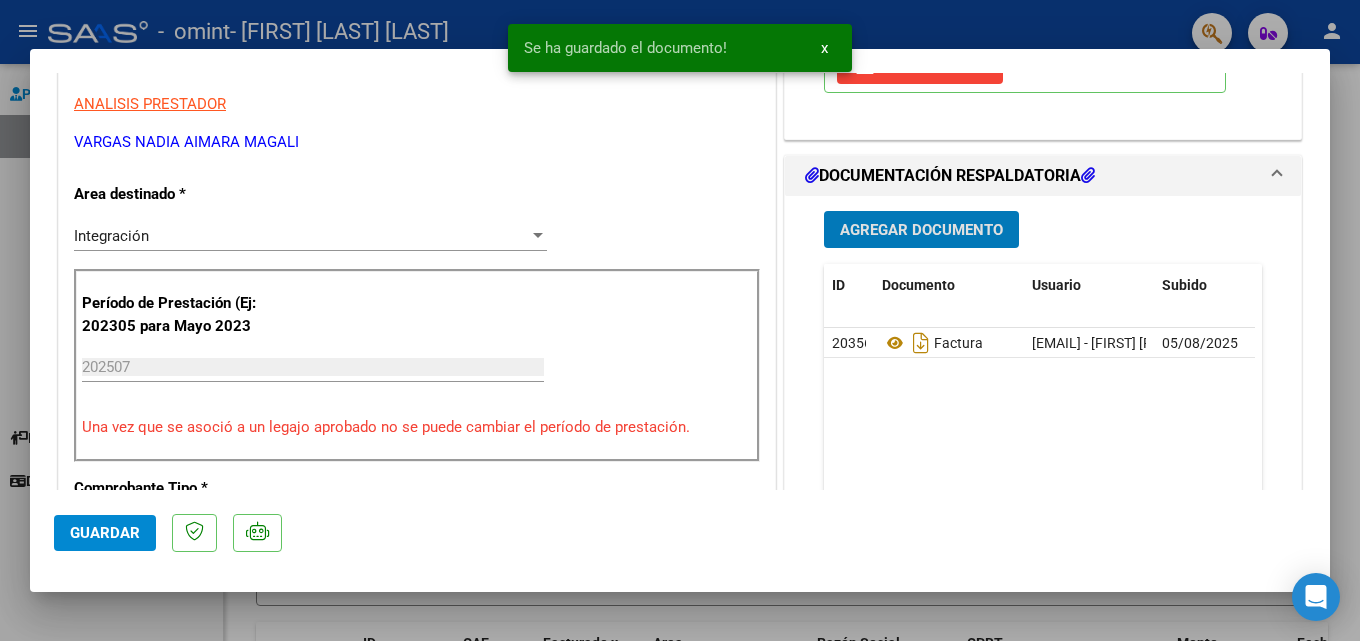 click on "Agregar Documento" at bounding box center [921, 229] 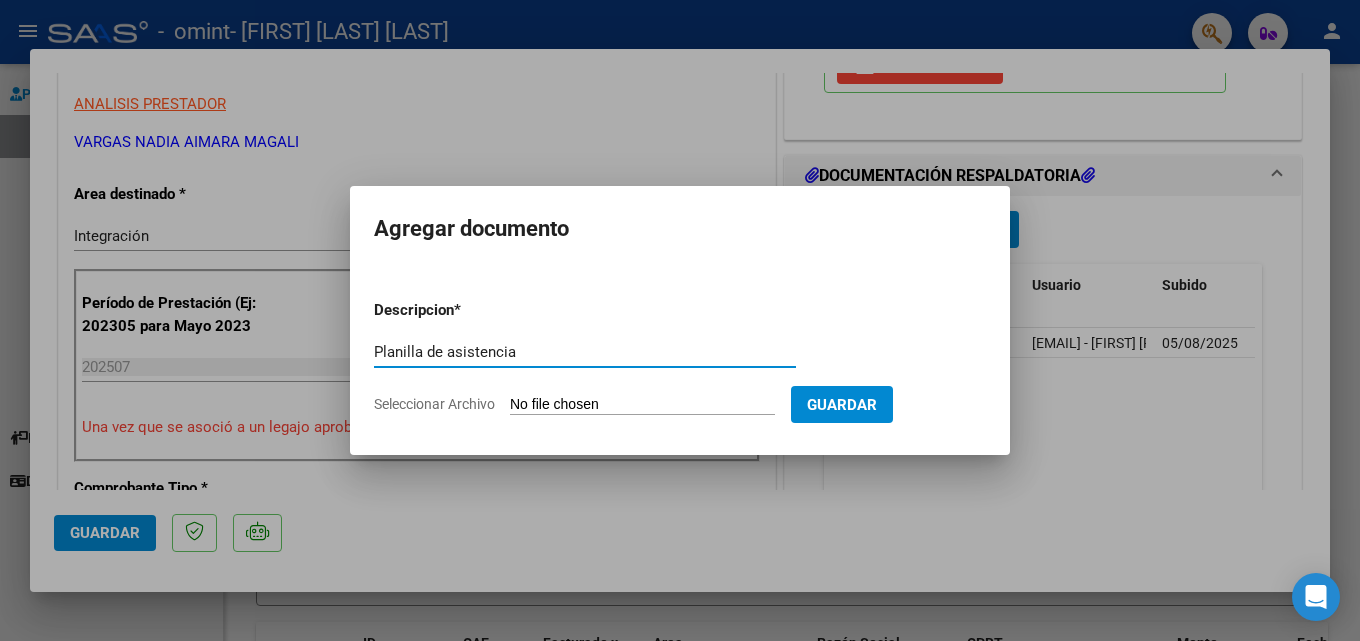 type on "Planilla de asistencia" 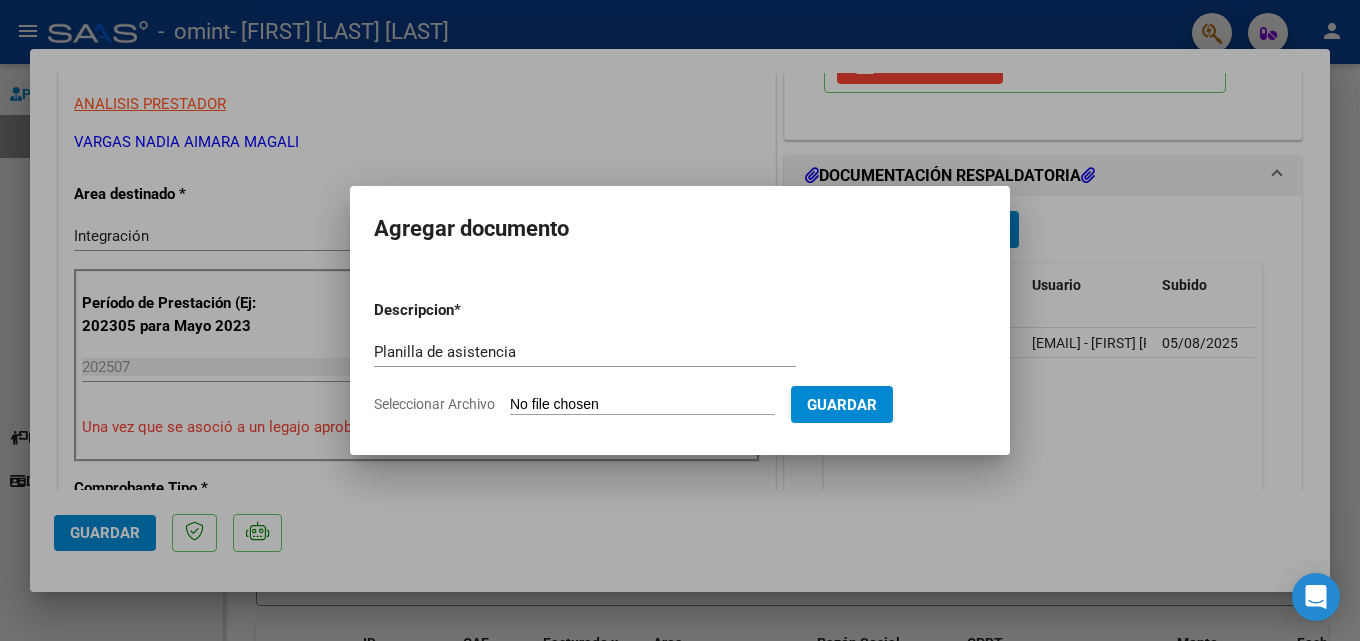 type on "C:\fakepath\05-ago-2025 042121 PM.pdf" 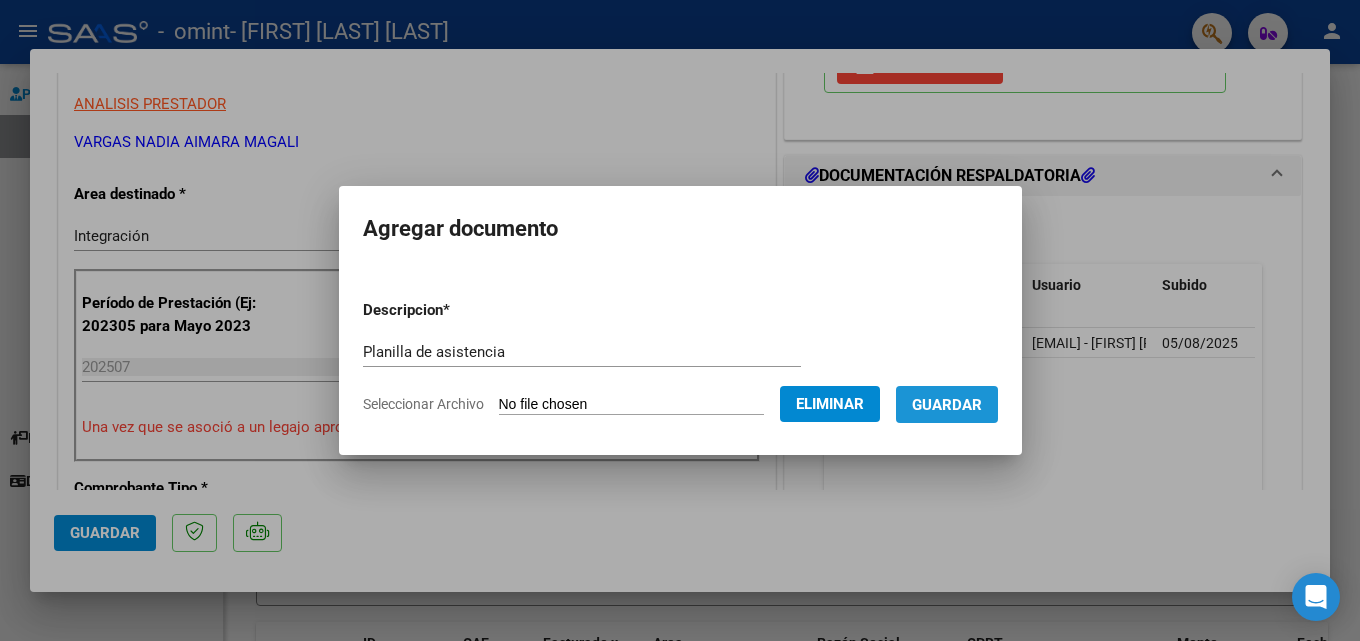 click on "Guardar" at bounding box center (947, 405) 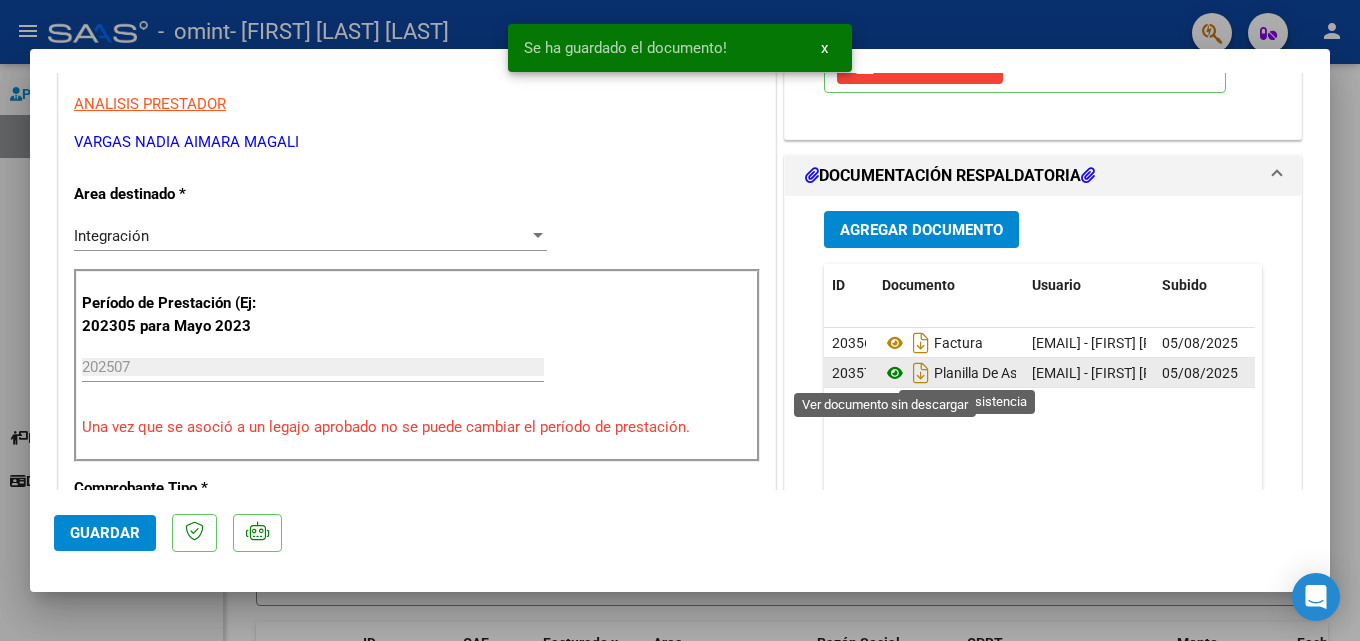 click 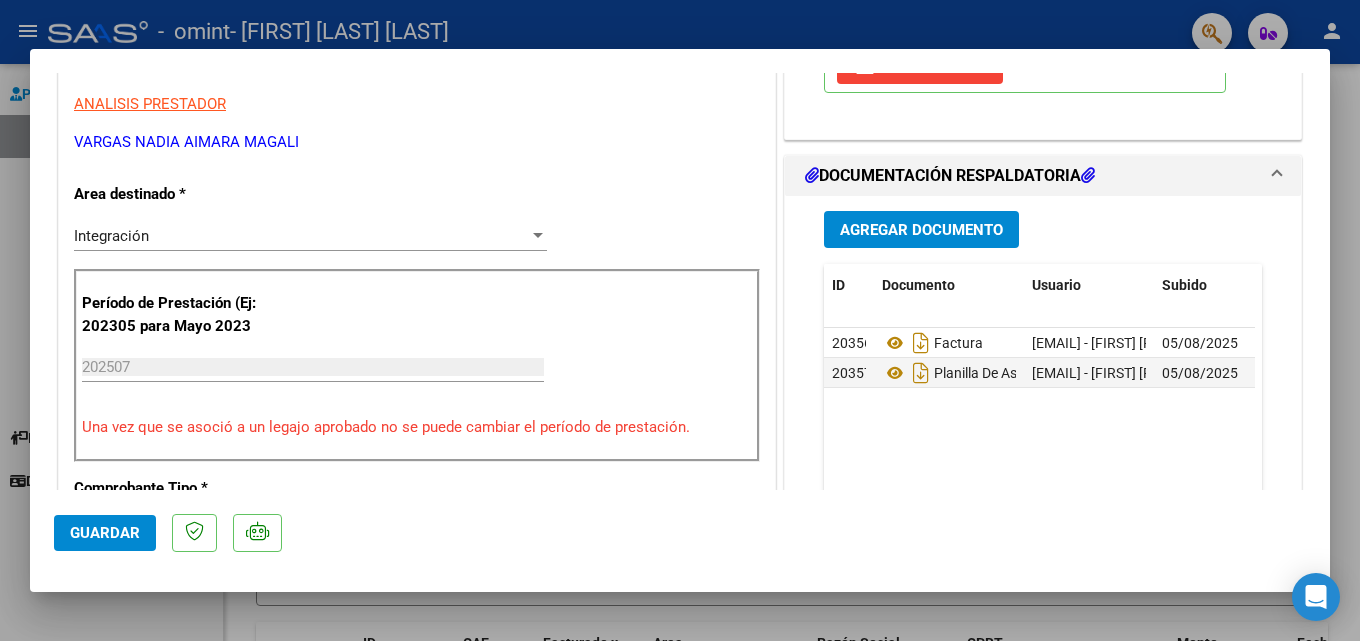 click on "Guardar" 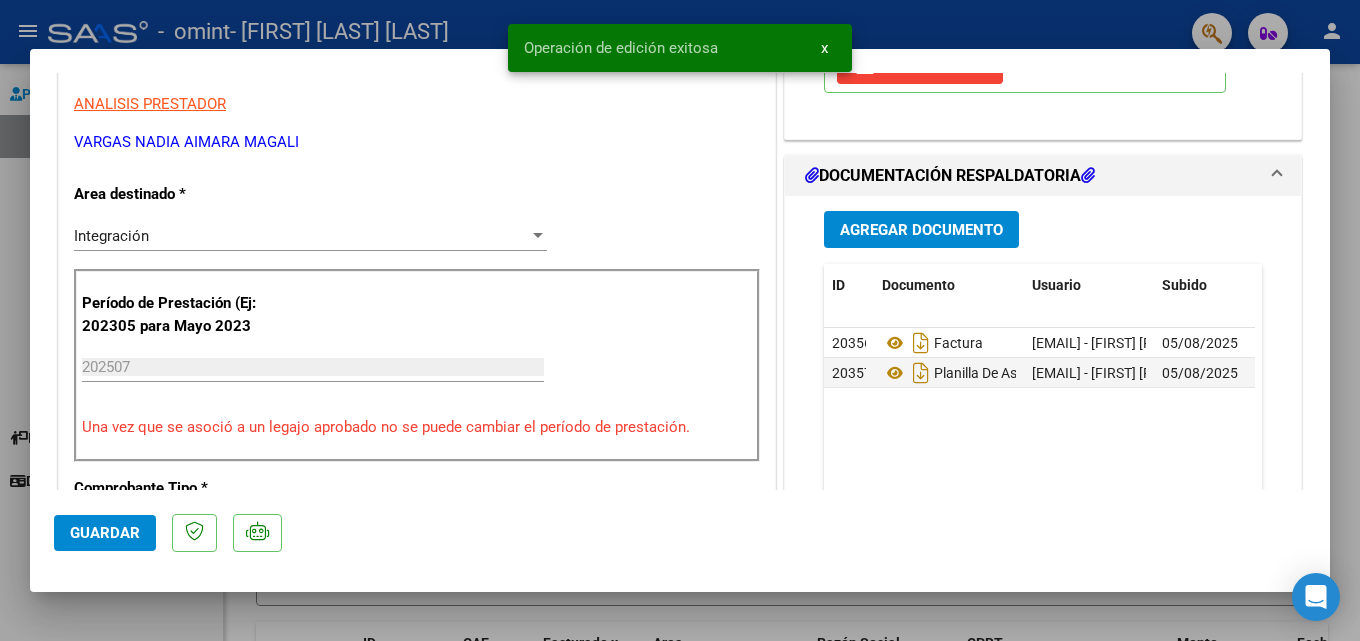 click at bounding box center (680, 320) 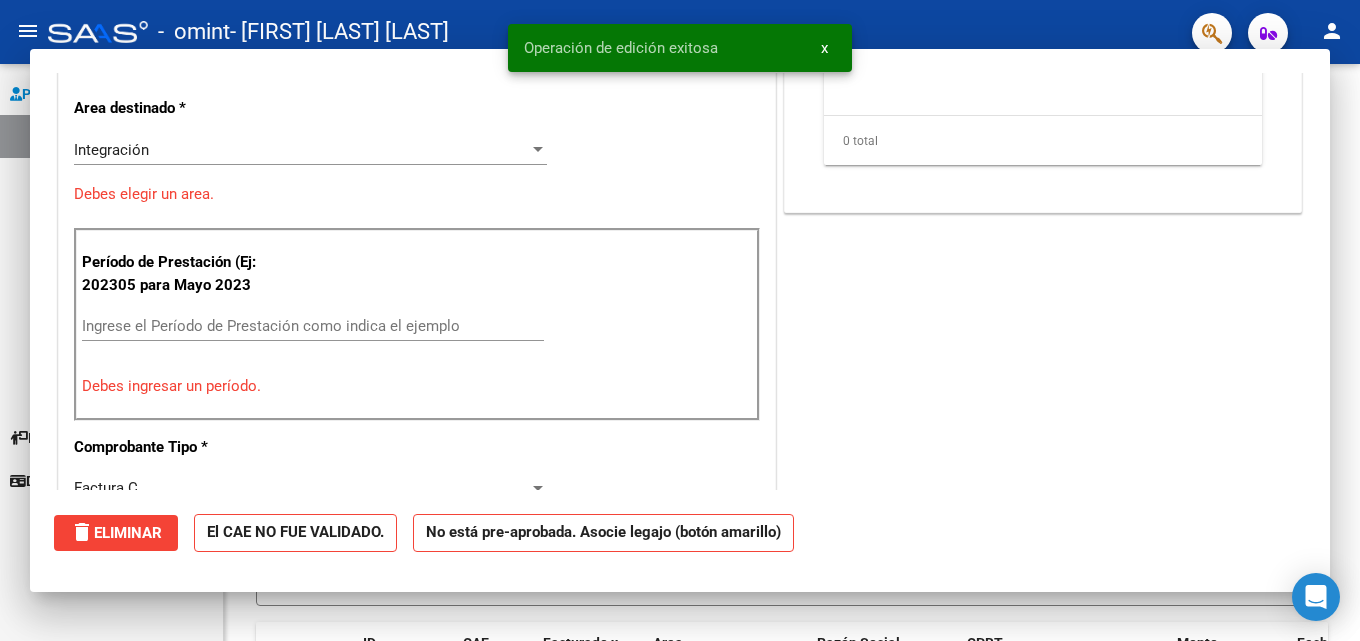 scroll, scrollTop: 0, scrollLeft: 0, axis: both 